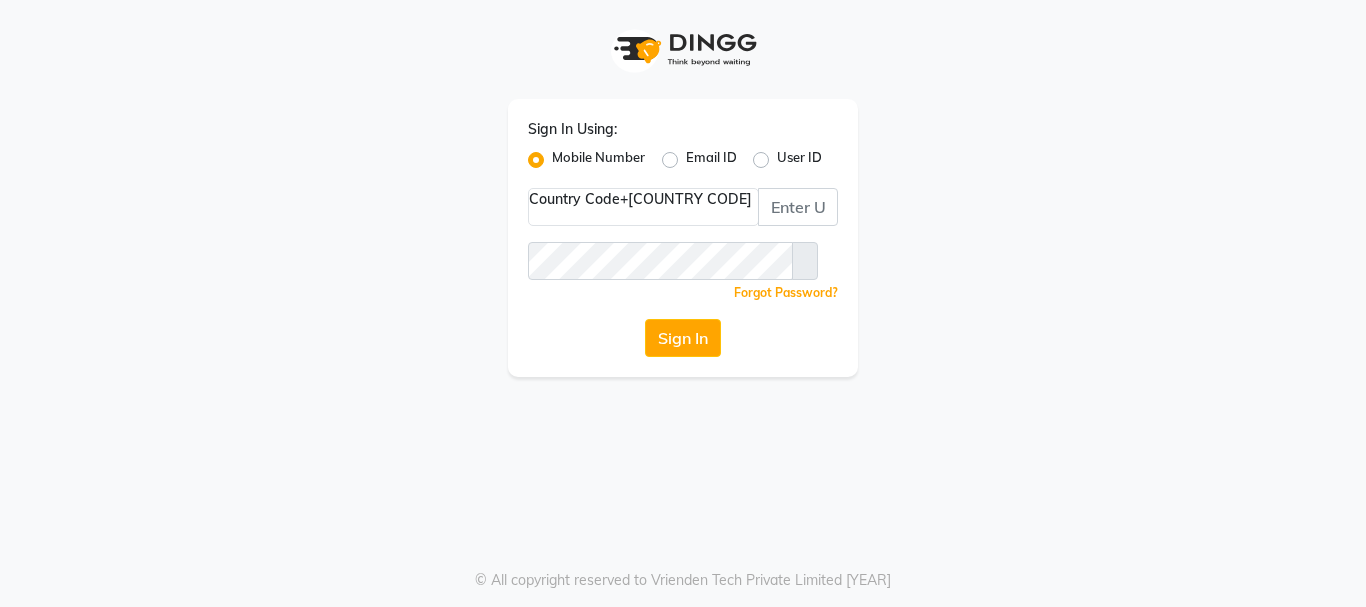 scroll, scrollTop: 0, scrollLeft: 0, axis: both 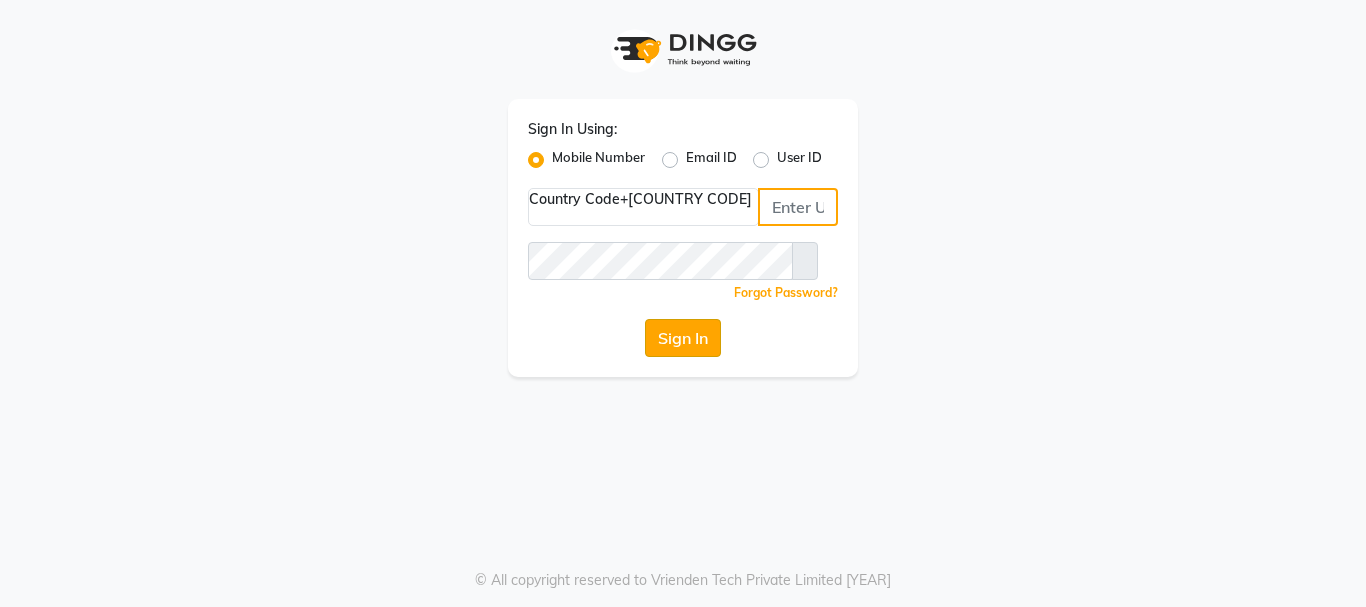type on "+[PHONE]" 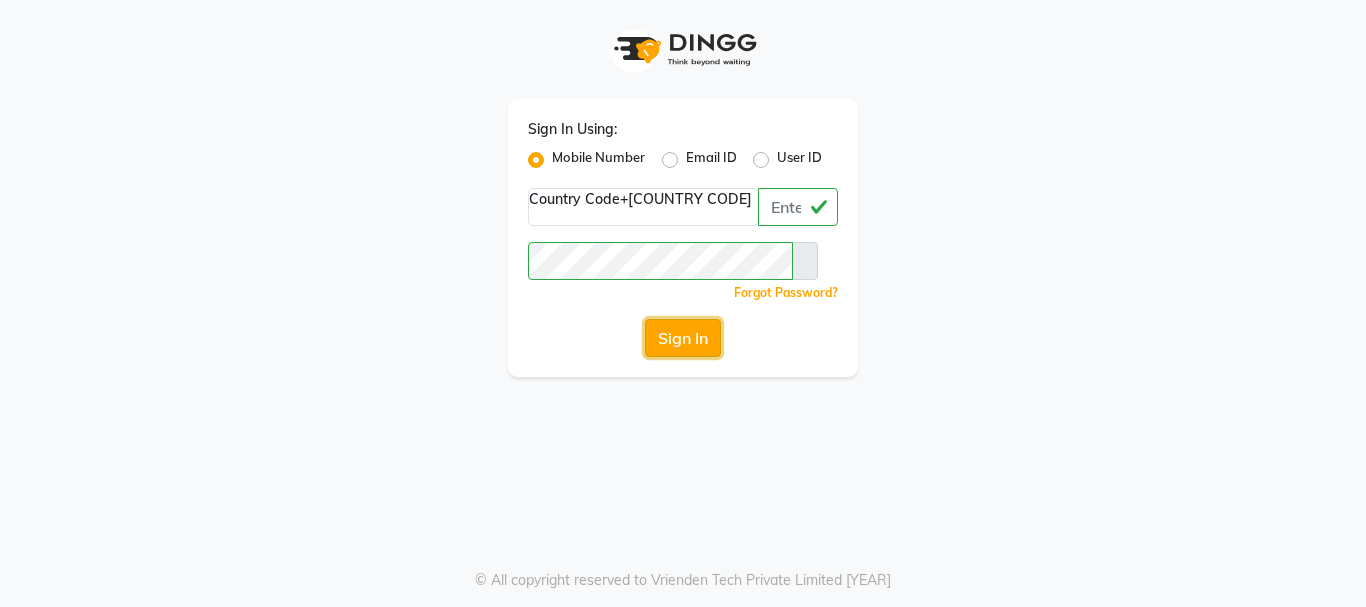 click on "Sign In" at bounding box center [683, 338] 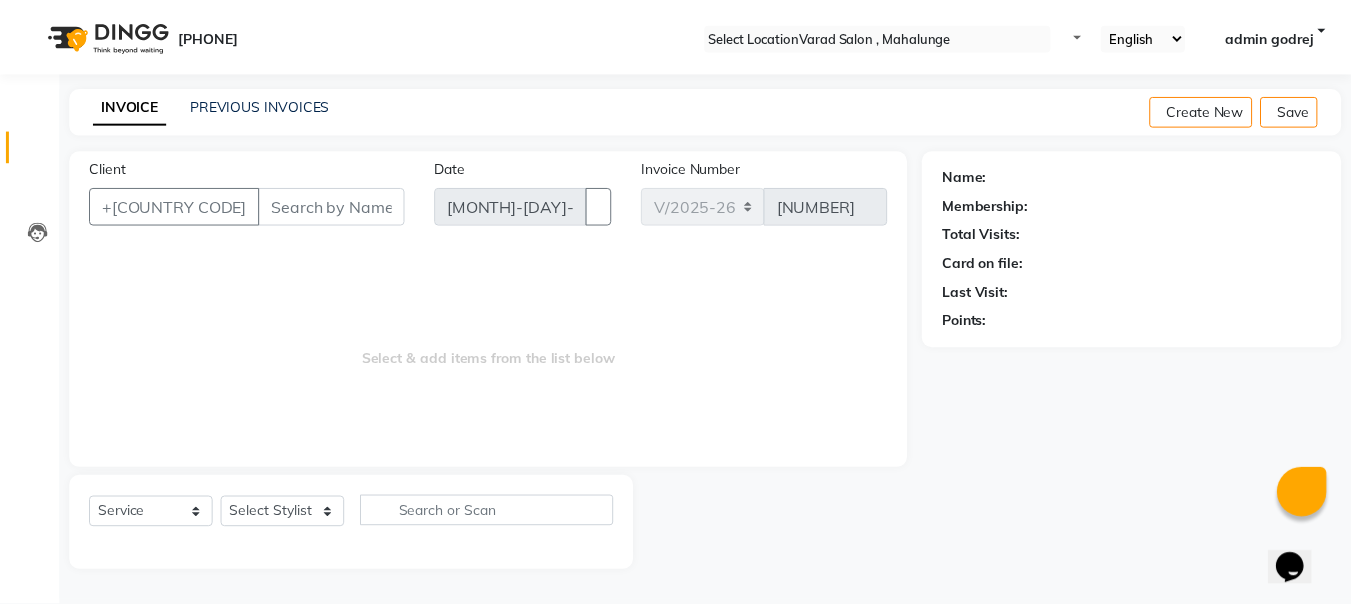 scroll, scrollTop: 0, scrollLeft: 0, axis: both 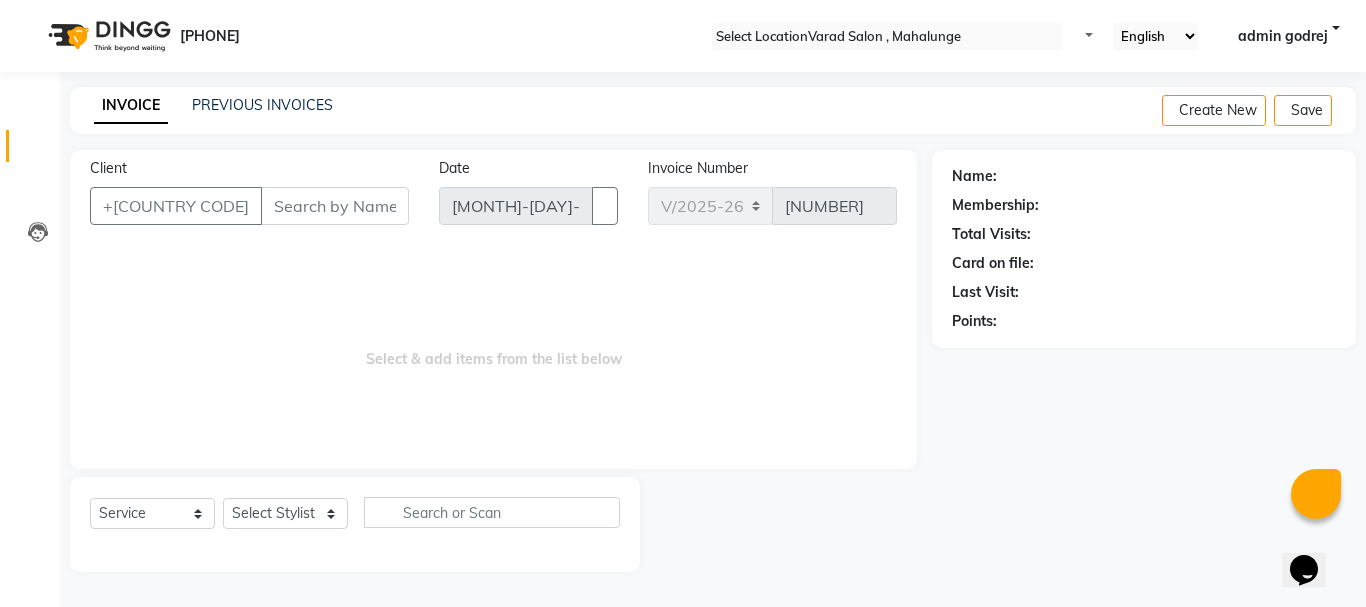 click on "Client" at bounding box center (335, 206) 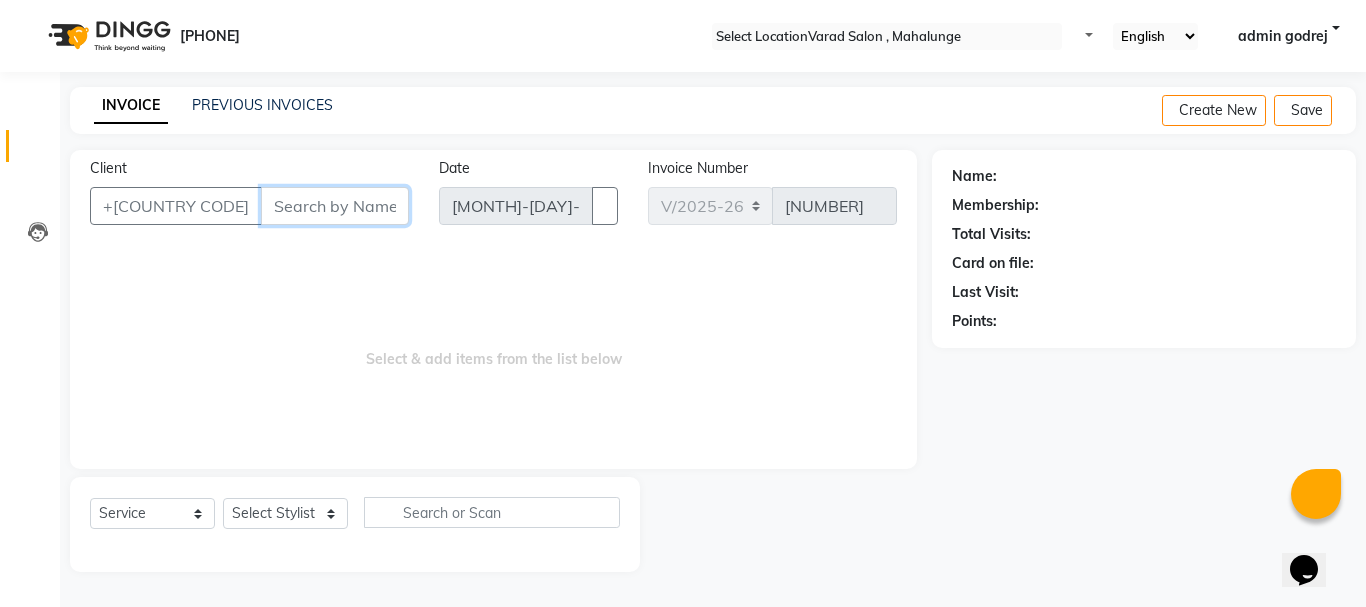 click on "Client" at bounding box center [335, 206] 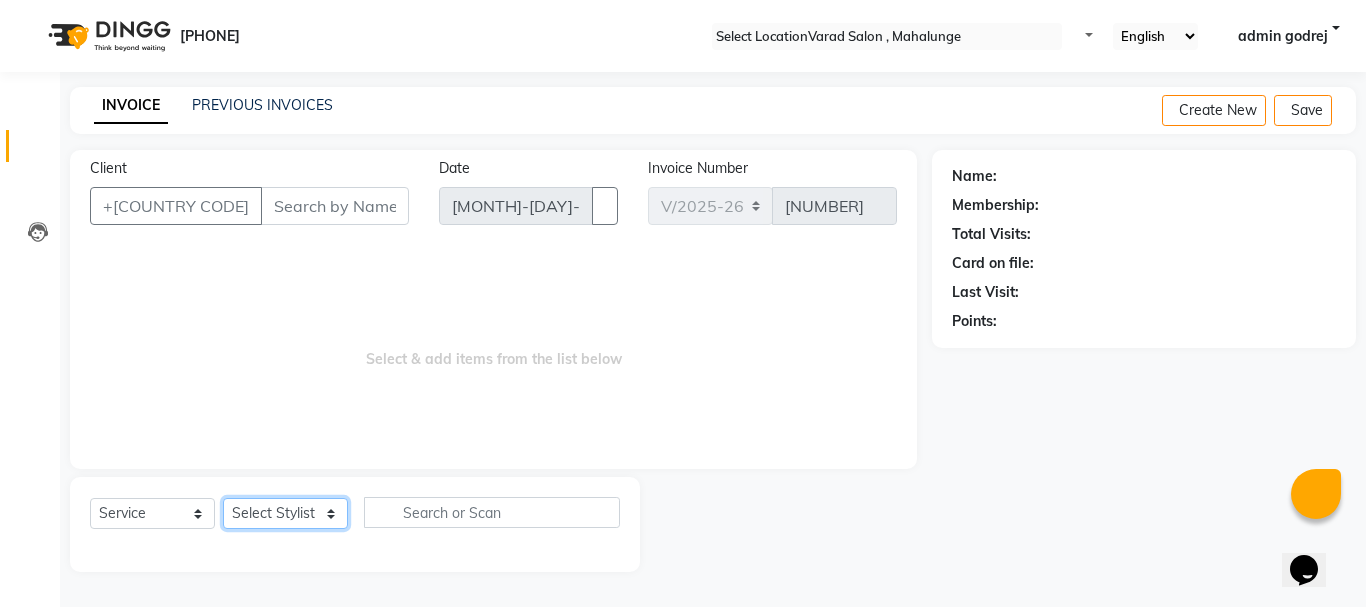 click on "Select Stylist [NAME] [NAME] [NAME] [NAME] [NAME] [NAME] [NAME] [NAME] [NAME]" at bounding box center (285, 513) 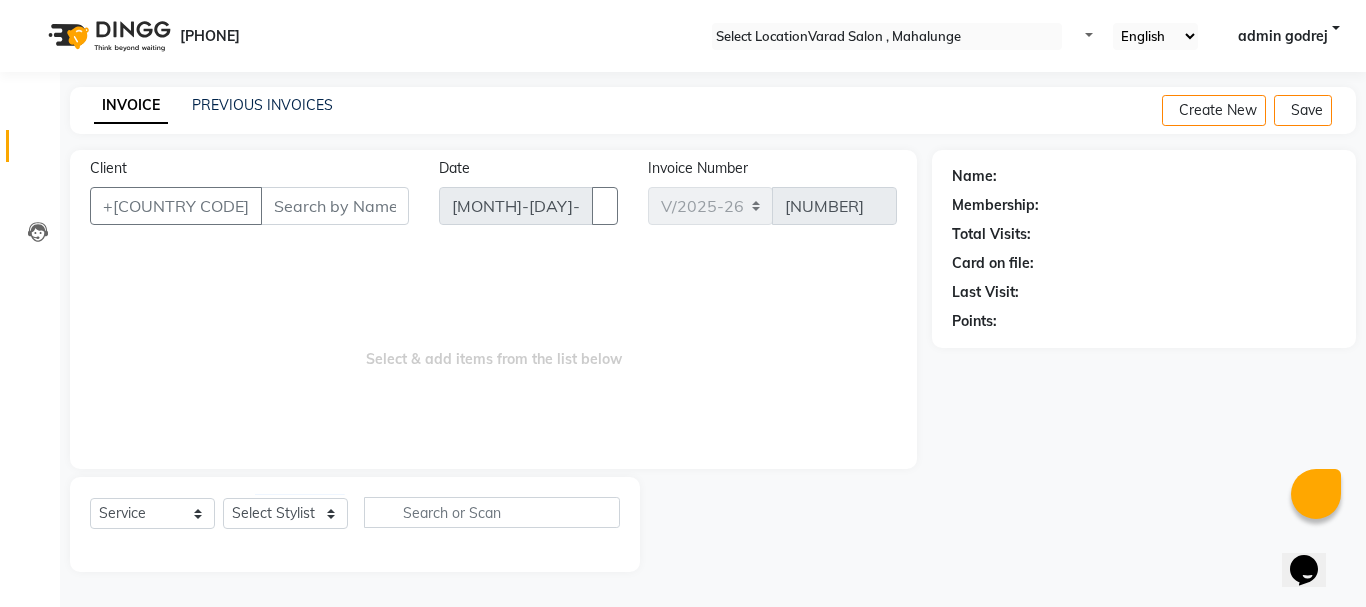 drag, startPoint x: 708, startPoint y: 397, endPoint x: 718, endPoint y: 409, distance: 15.6205 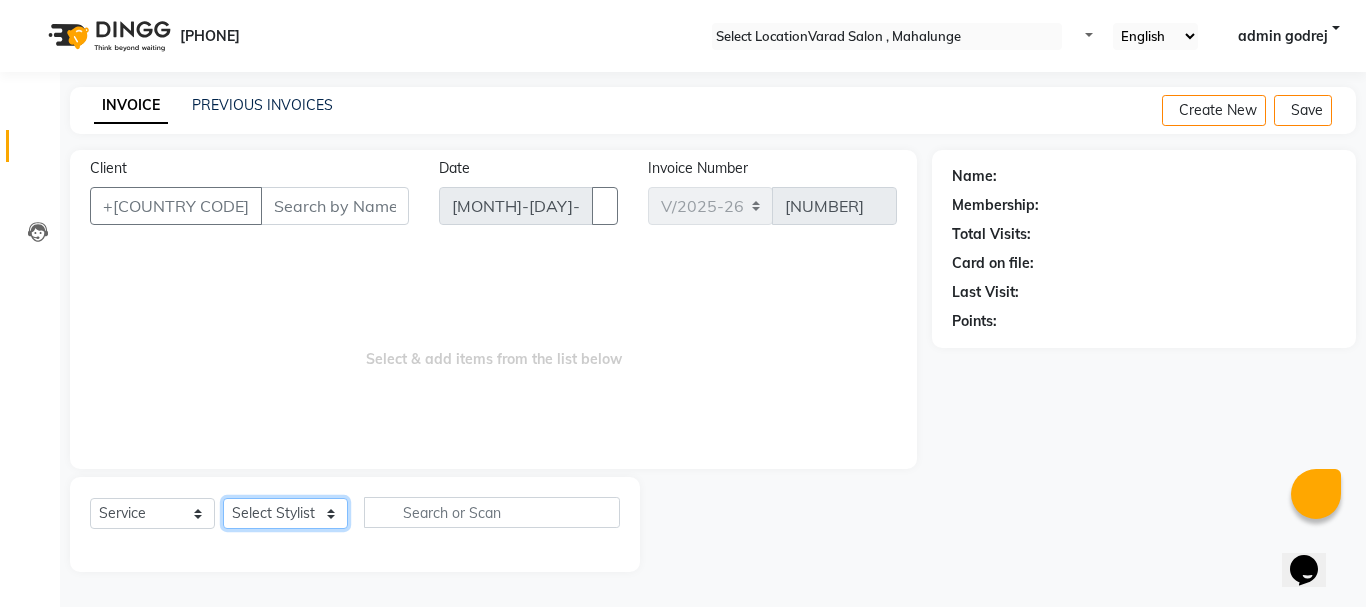 click on "Select Stylist [NAME] [NAME] [NAME] [NAME] [NAME] [NAME] [NAME] [NAME] [NAME]" at bounding box center [285, 513] 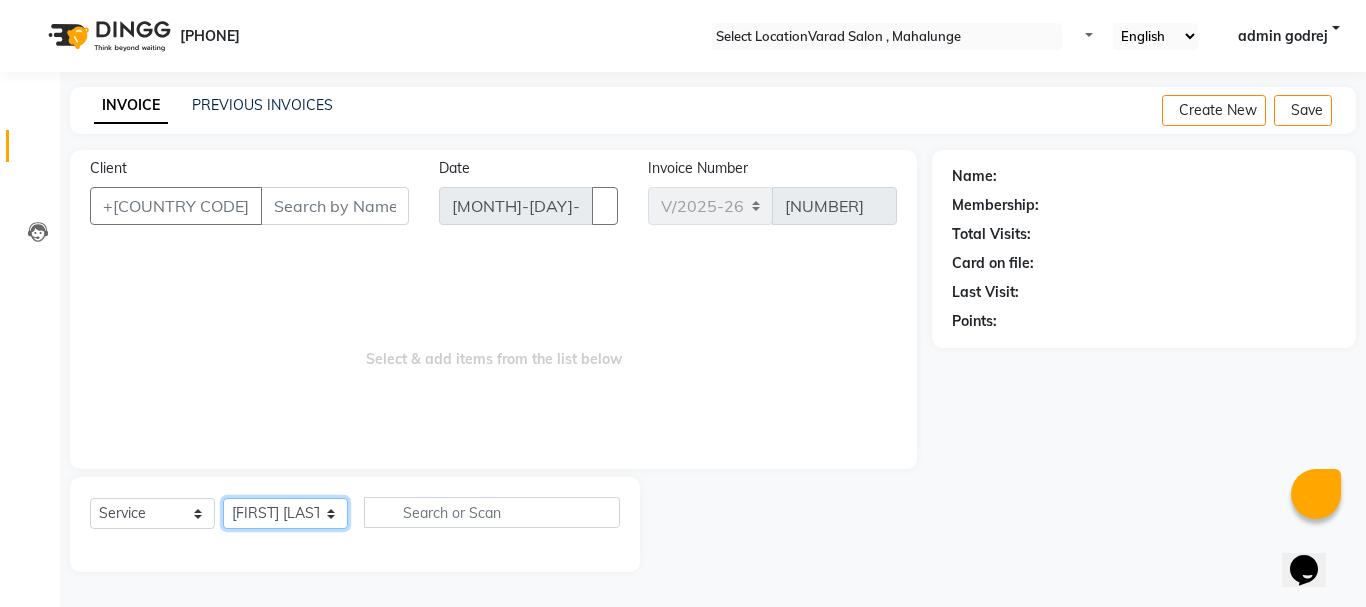 click on "Select Stylist [NAME] [NAME] [NAME] [NAME] [NAME] [NAME] [NAME] [NAME] [NAME]" at bounding box center [285, 513] 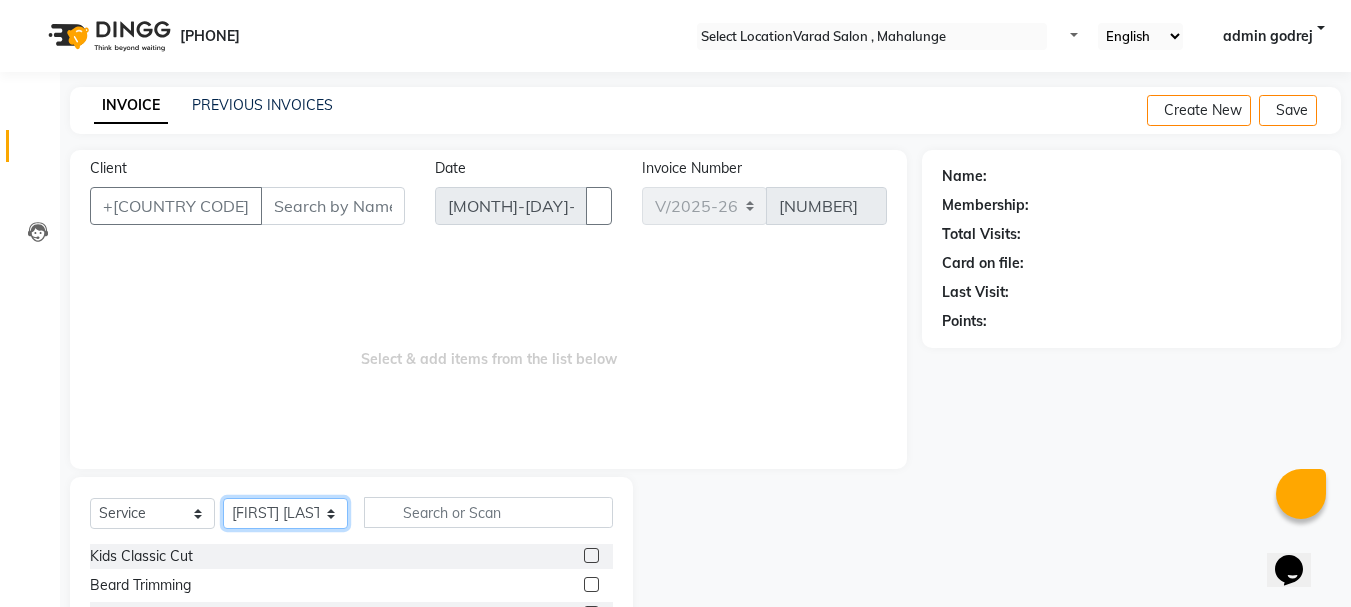 click on "Select Stylist [NAME] [NAME] [NAME] [NAME] [NAME] [NAME] [NAME] [NAME] [NAME]" at bounding box center [285, 513] 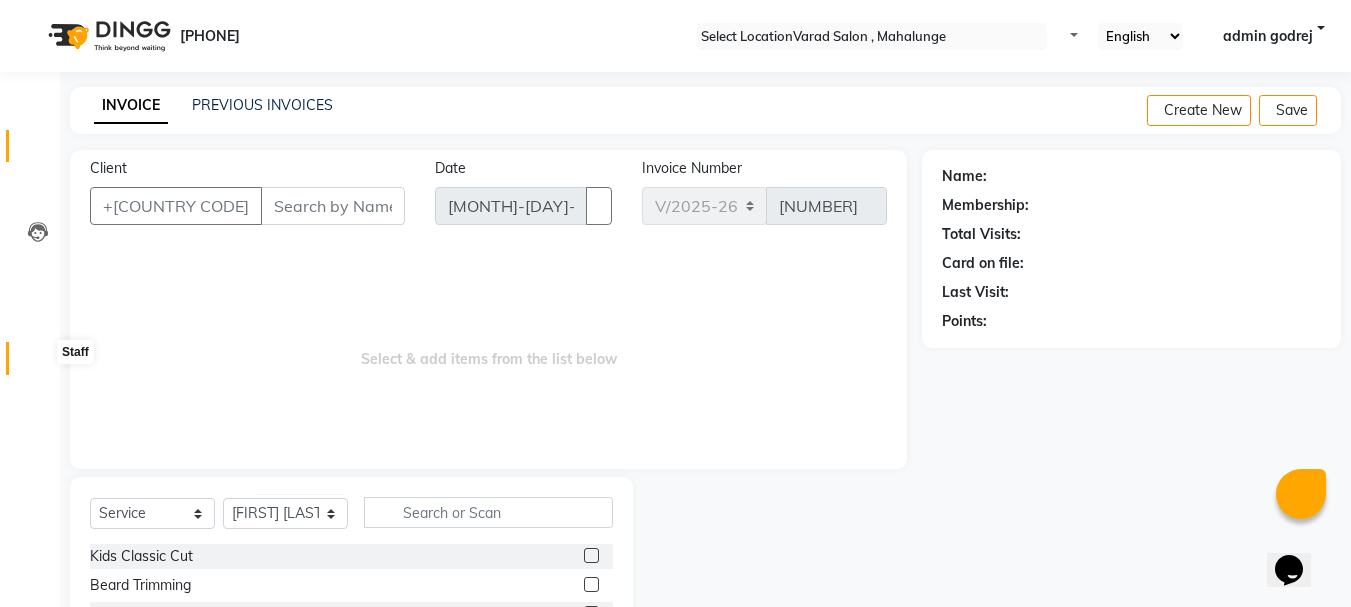 click at bounding box center (38, 363) 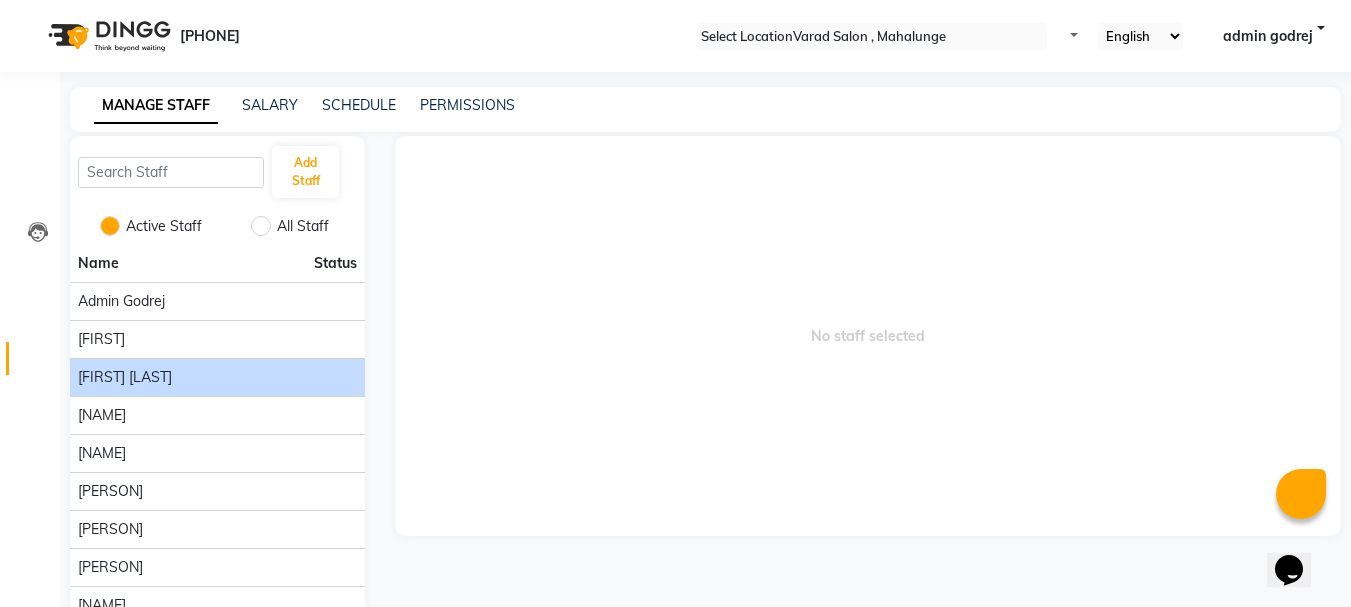 click on "[FIRST] [LAST]" at bounding box center [217, 301] 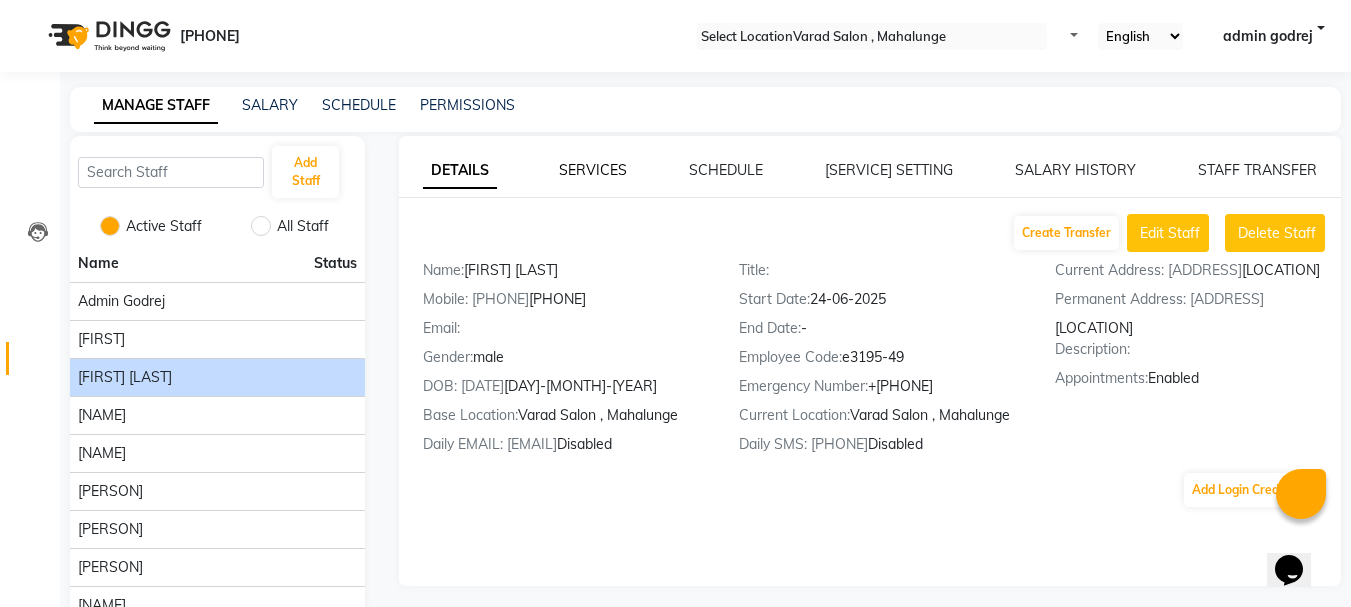 click on "SERVICES" at bounding box center [460, 171] 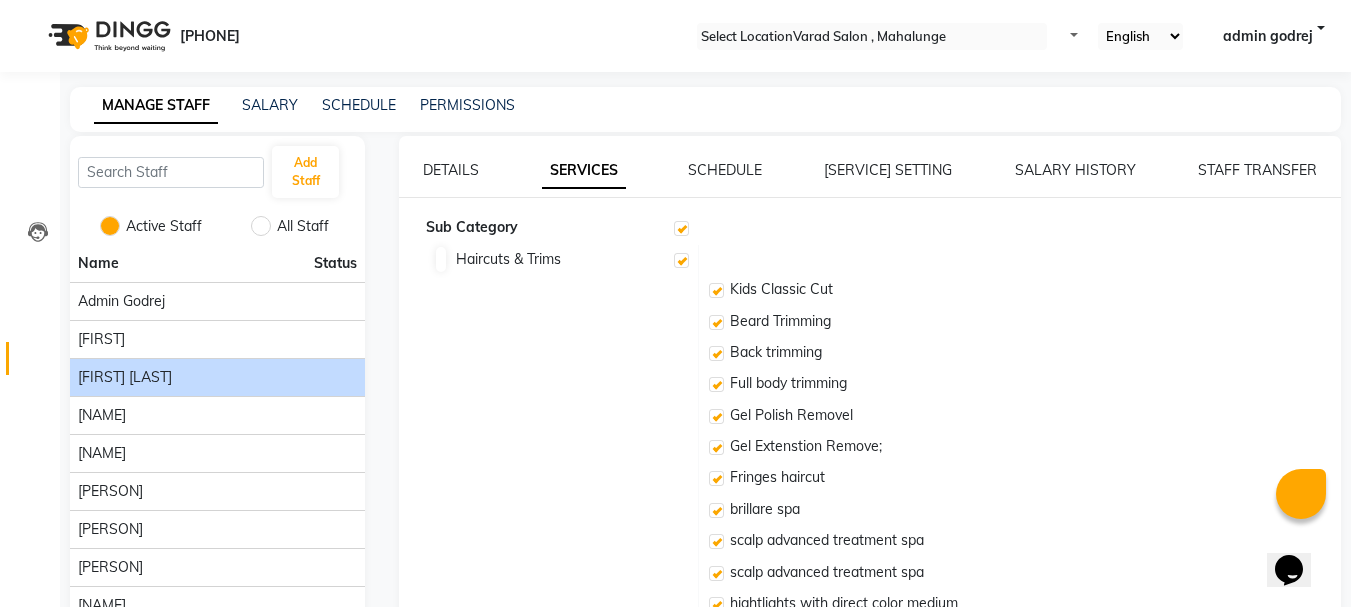 click on "DETAILS SERVICES SCHEDULE SALARY SETTING SALARY HISTORY STAFF TRANSFER  Sub Category  Haircuts & Trims Kids Classic Cut Beard Trimming Back trimming Full body trimming Gel Polish Removel Gel Extenstion Remove; Fringes haircut  brillare spa scalp advanced treatment spa scalp advanced treatment spa hightlights with direct color medium hightslights with drct color short hightslights with drct color short moroccan oil head massage 30 min Facial application  Nails Styling Add Styling Special Occasions Special Charges Waxing Facials Anti Masks & Treatments Hair Coloring Other Hair Treatments Cleanups Extensions & Removal Makeup Skin Treatments Foot & Hand Care Premium Facials Threading/Waxing Hair Wash & Treatments Hair Styling Haircuts Beard & Grooming" at bounding box center (870, 803) 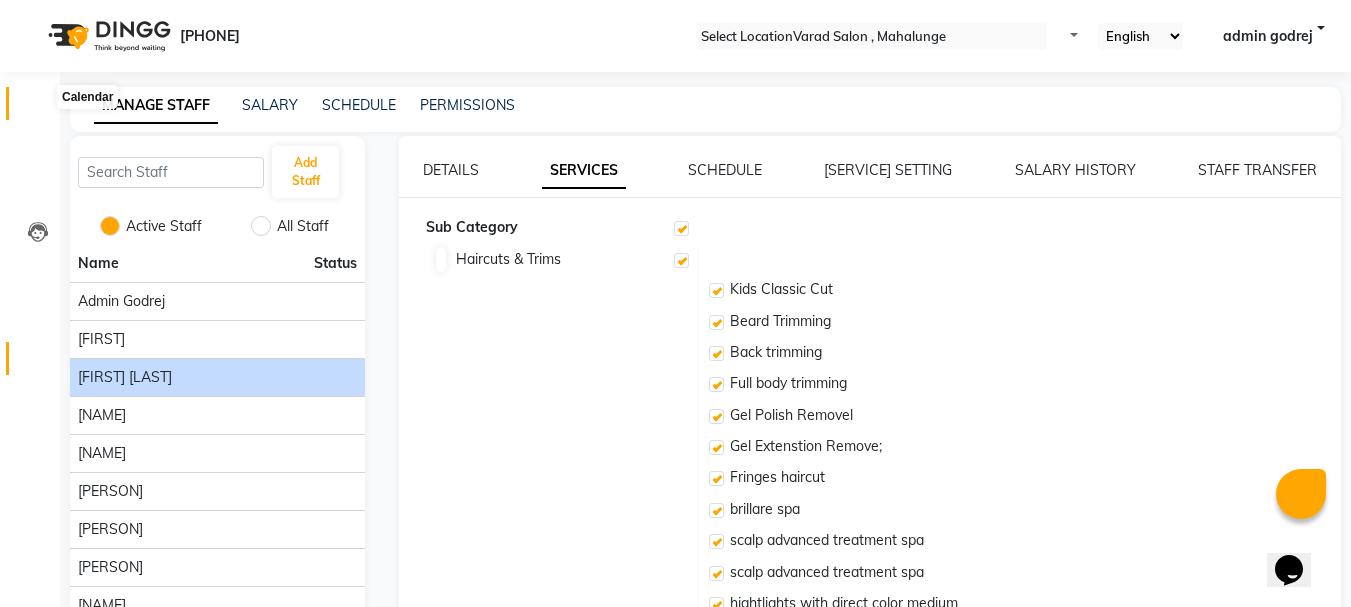 click at bounding box center (37, 108) 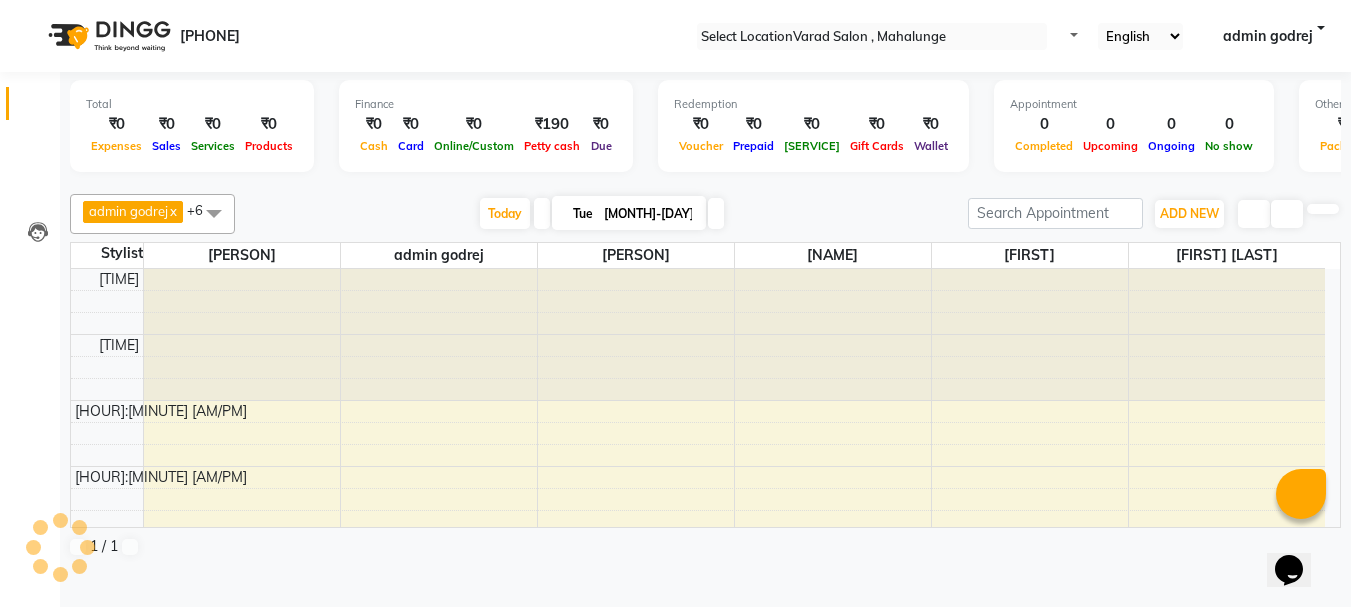 scroll, scrollTop: 0, scrollLeft: 0, axis: both 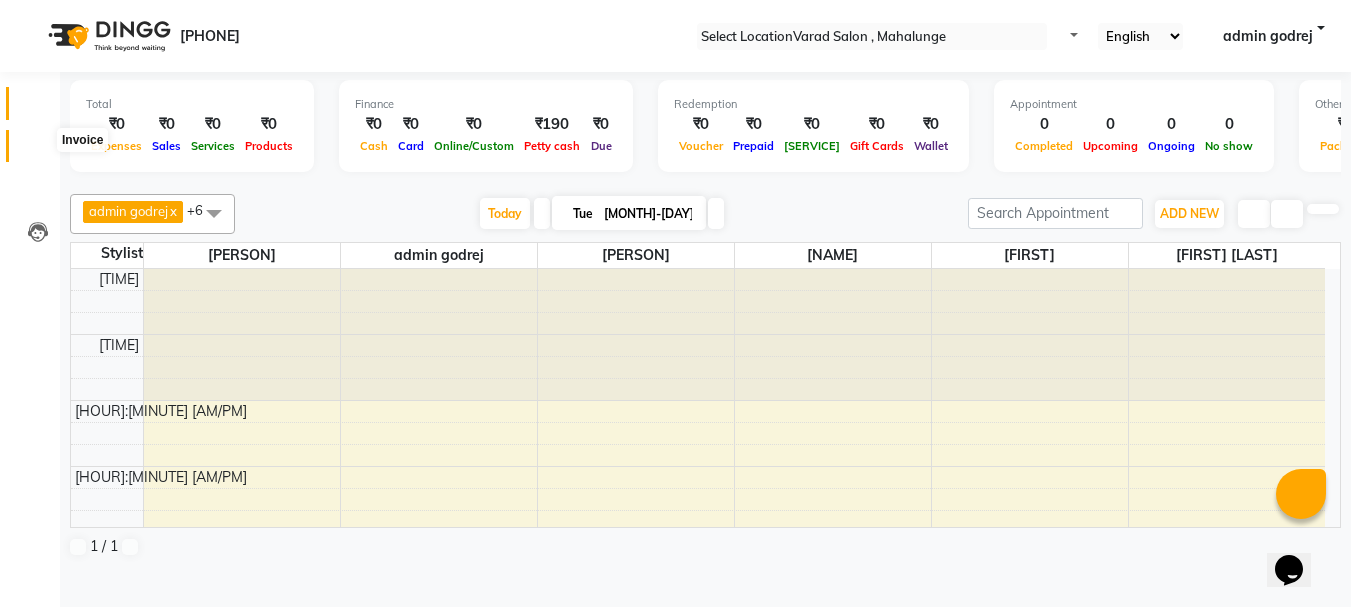 click at bounding box center [38, 151] 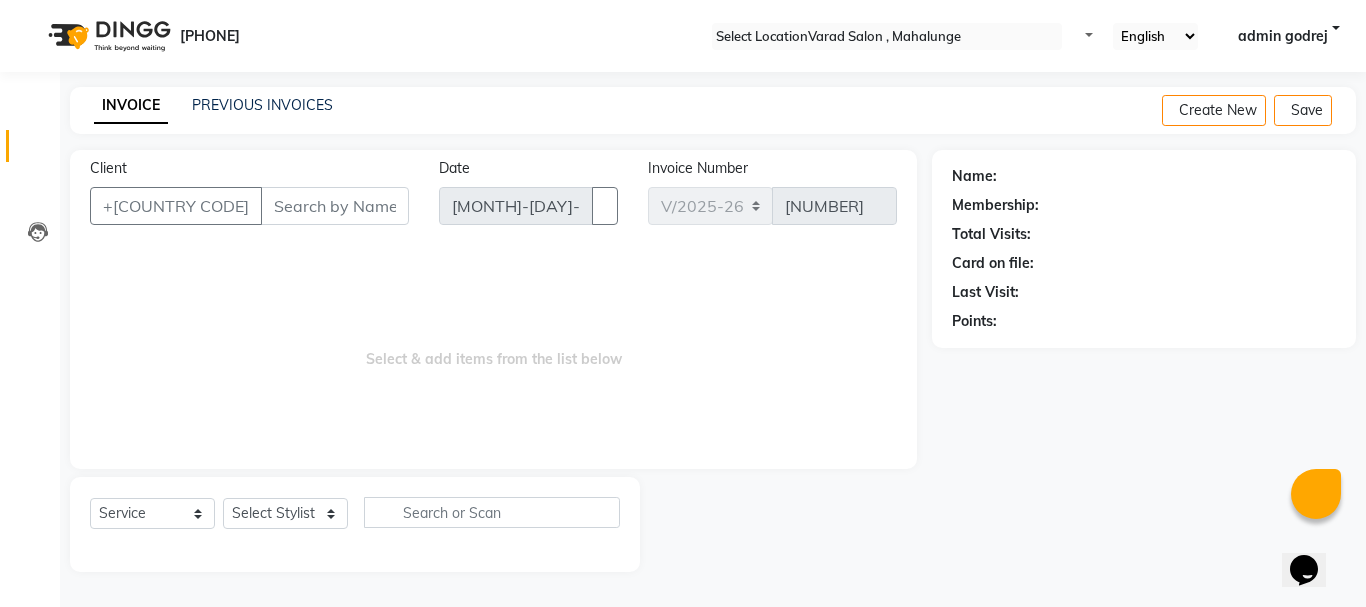 click on "Client" at bounding box center [335, 206] 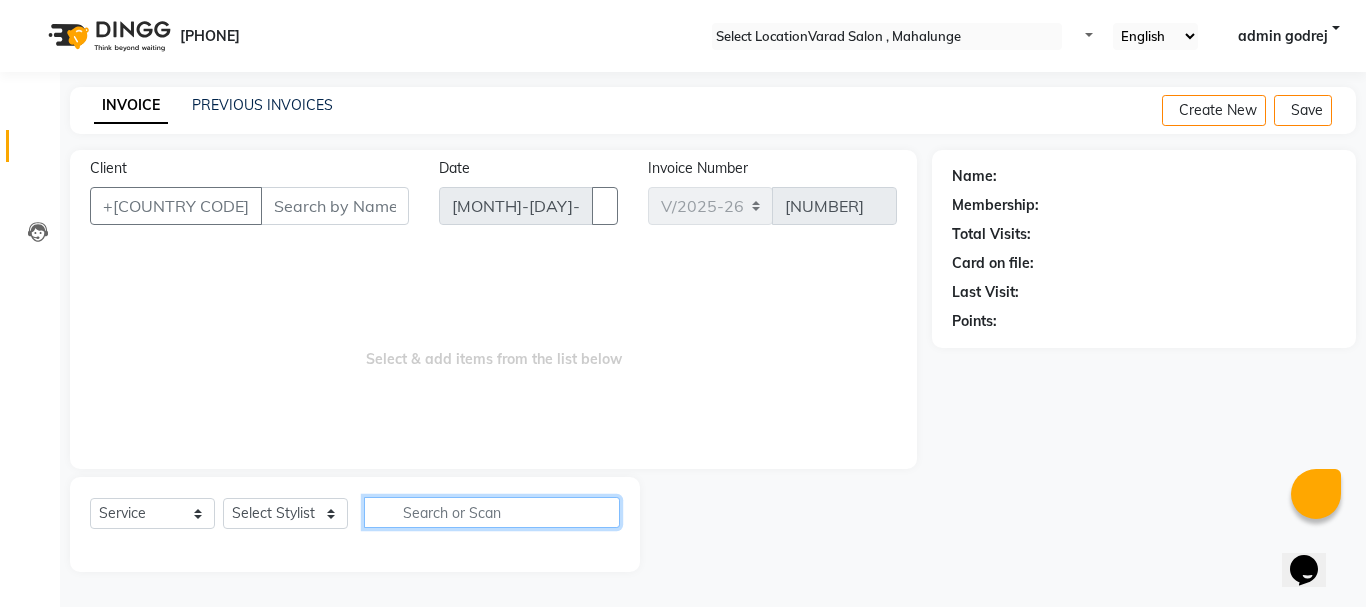 click at bounding box center [492, 512] 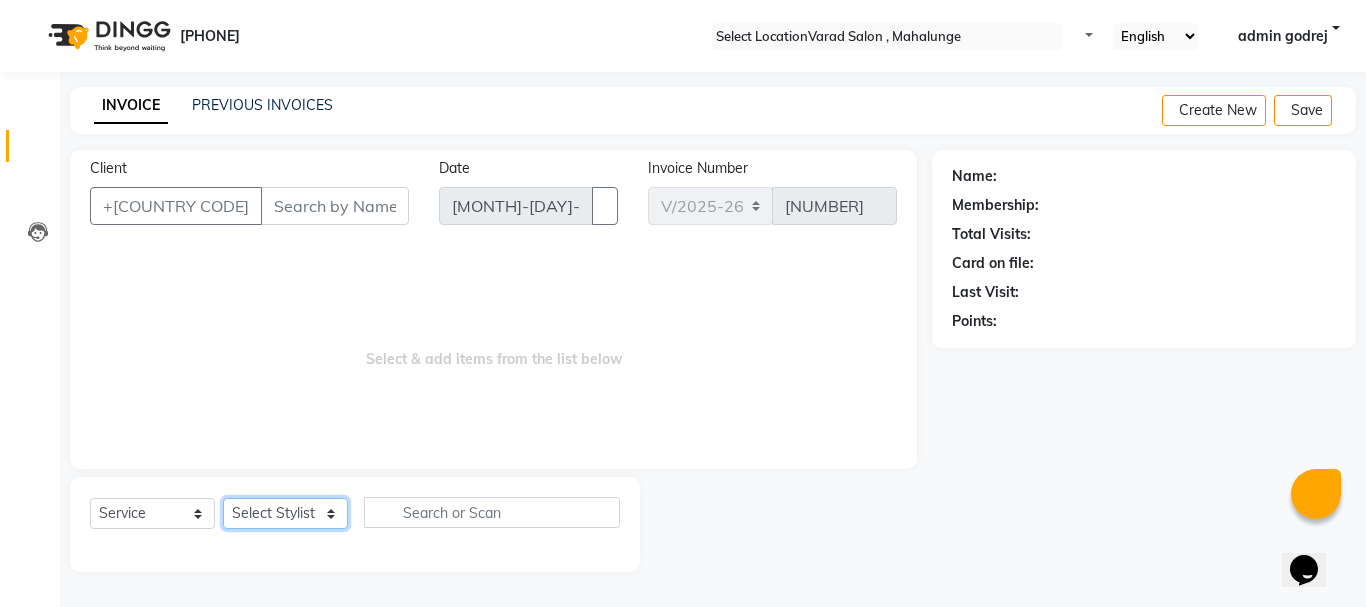 click on "Select Stylist [NAME] [NAME] [NAME] [NAME] [NAME] [NAME] [NAME] [NAME] [NAME]" at bounding box center (285, 513) 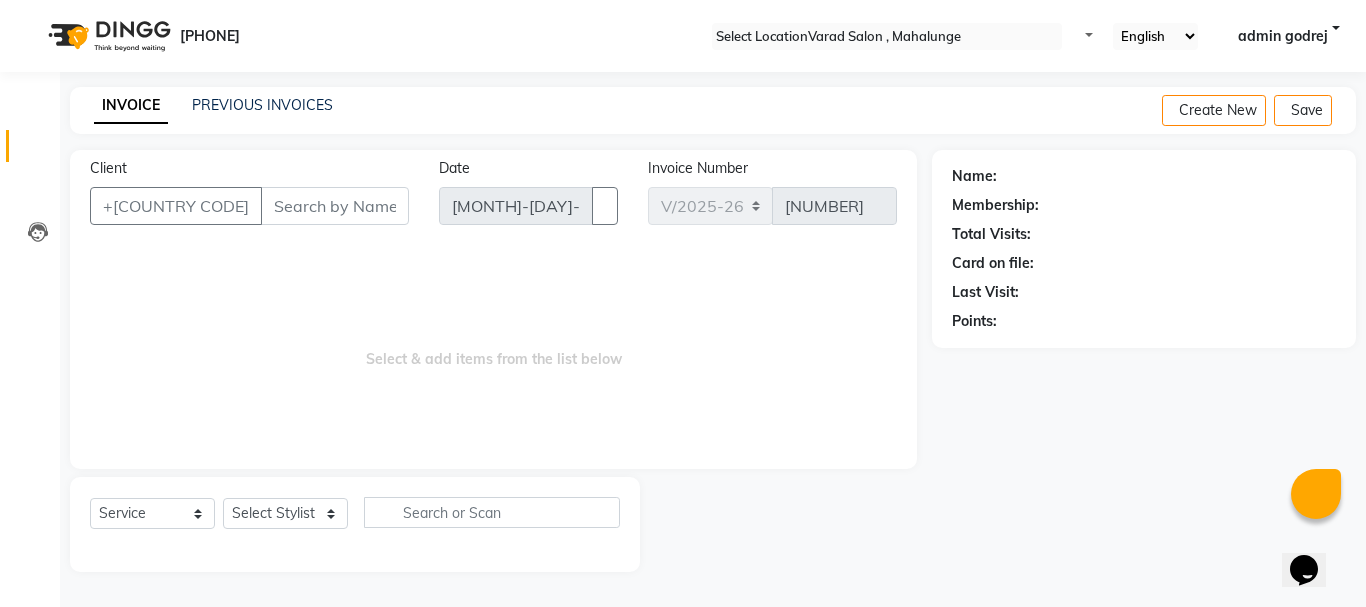 click on "Select & add items from the list below" at bounding box center [493, 349] 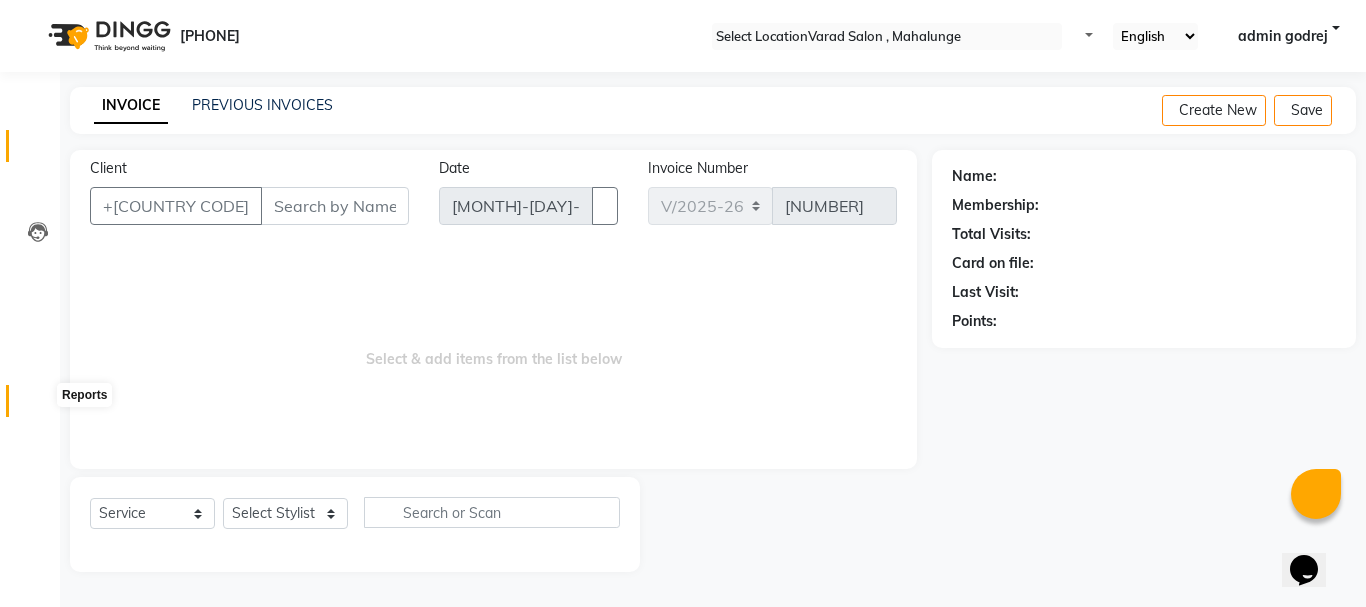 click at bounding box center (38, 406) 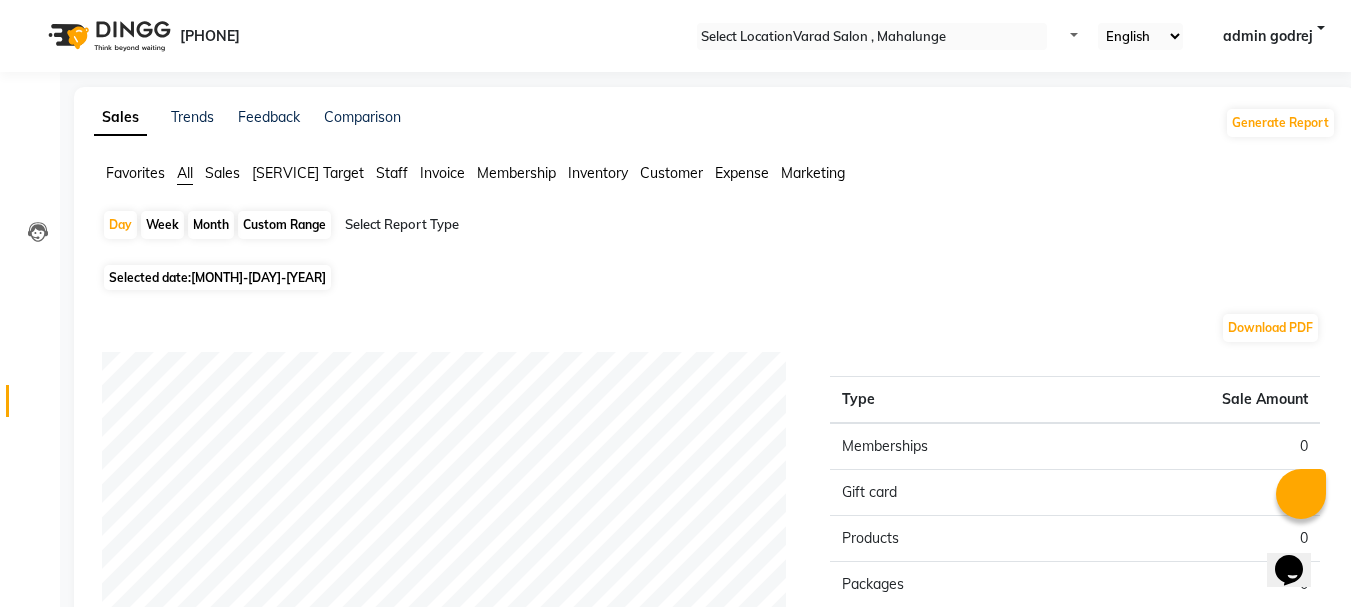 click on "Month" at bounding box center (211, 225) 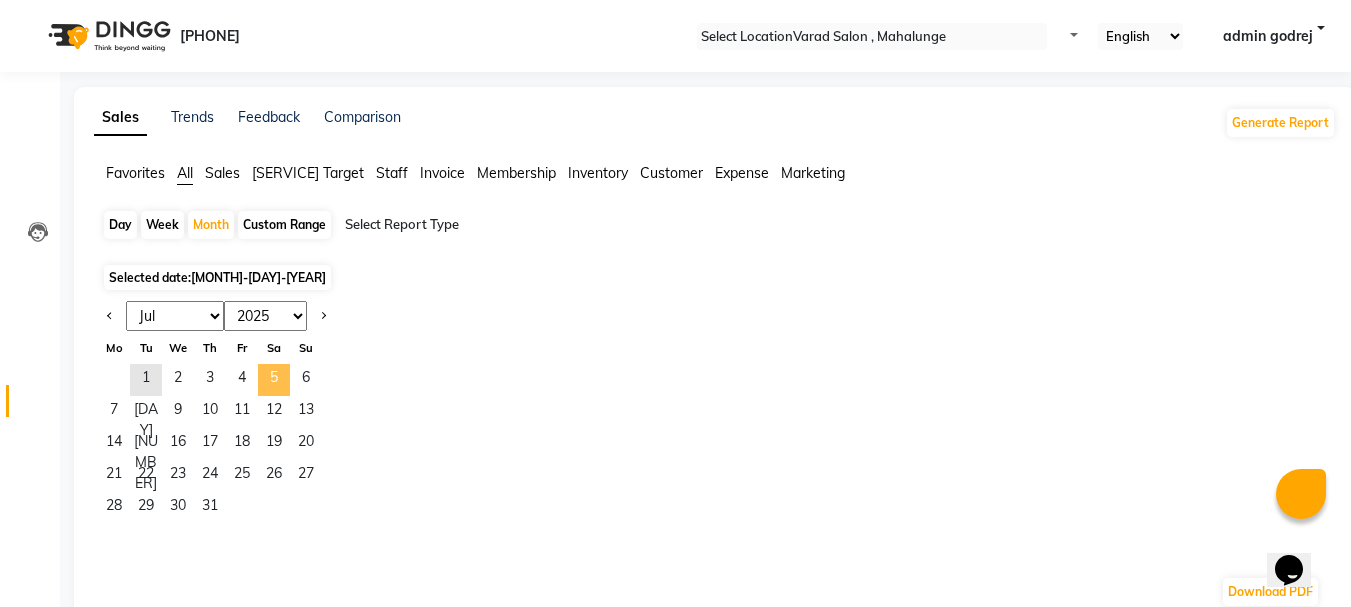 click on "5" at bounding box center (274, 380) 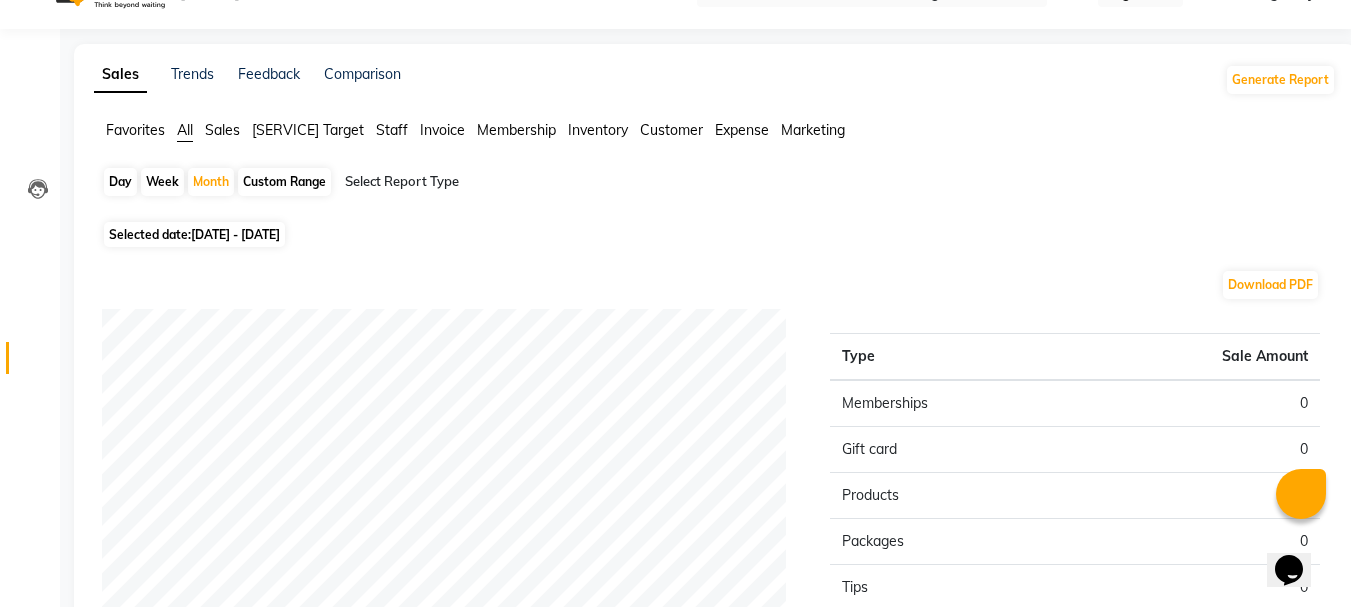 scroll, scrollTop: 0, scrollLeft: 0, axis: both 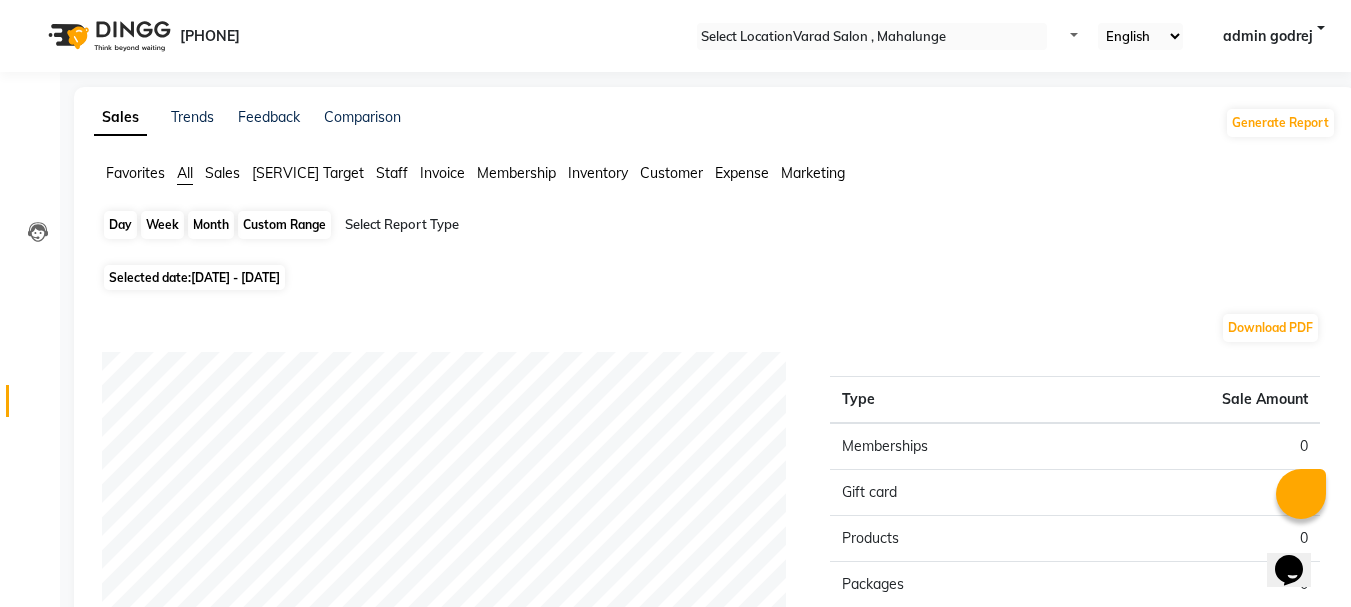click on "Month" at bounding box center [211, 225] 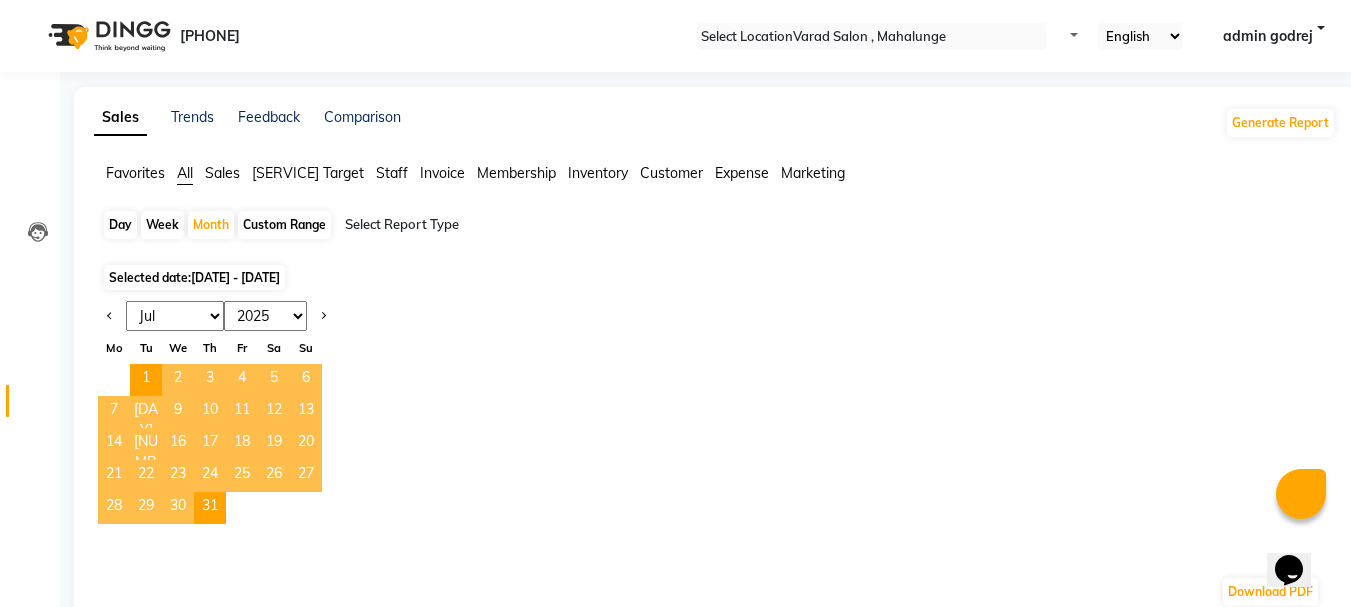 click on "[MONTHS]" at bounding box center (175, 316) 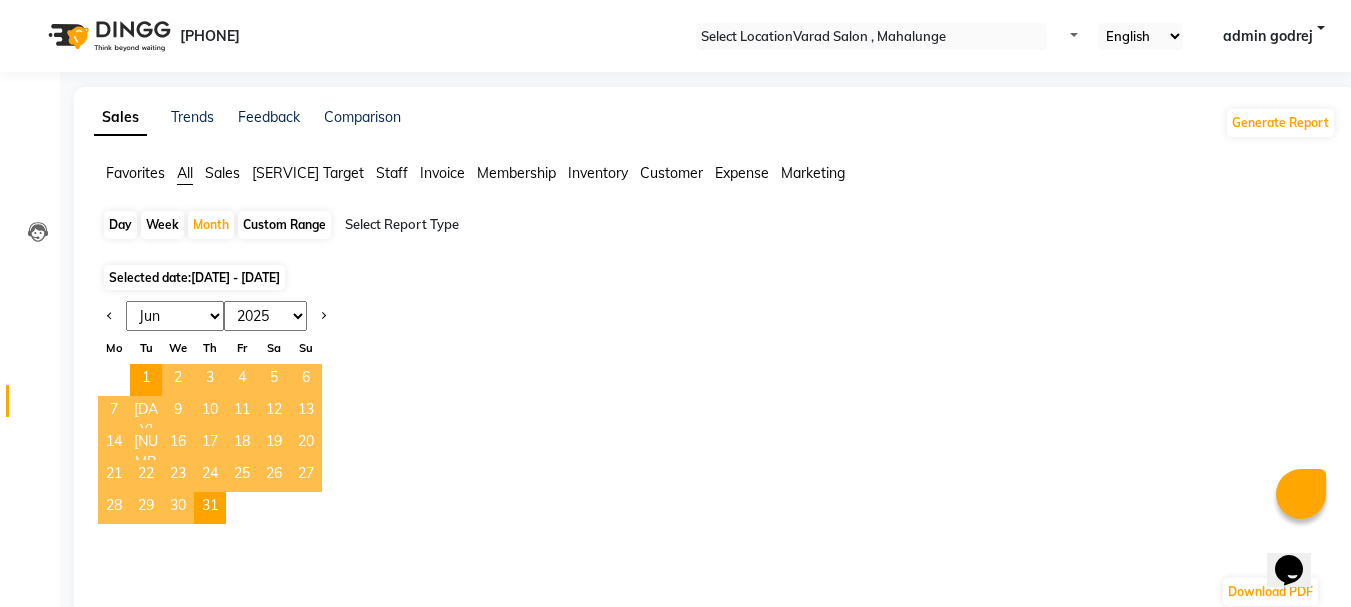 click on "[MONTHS]" at bounding box center (175, 316) 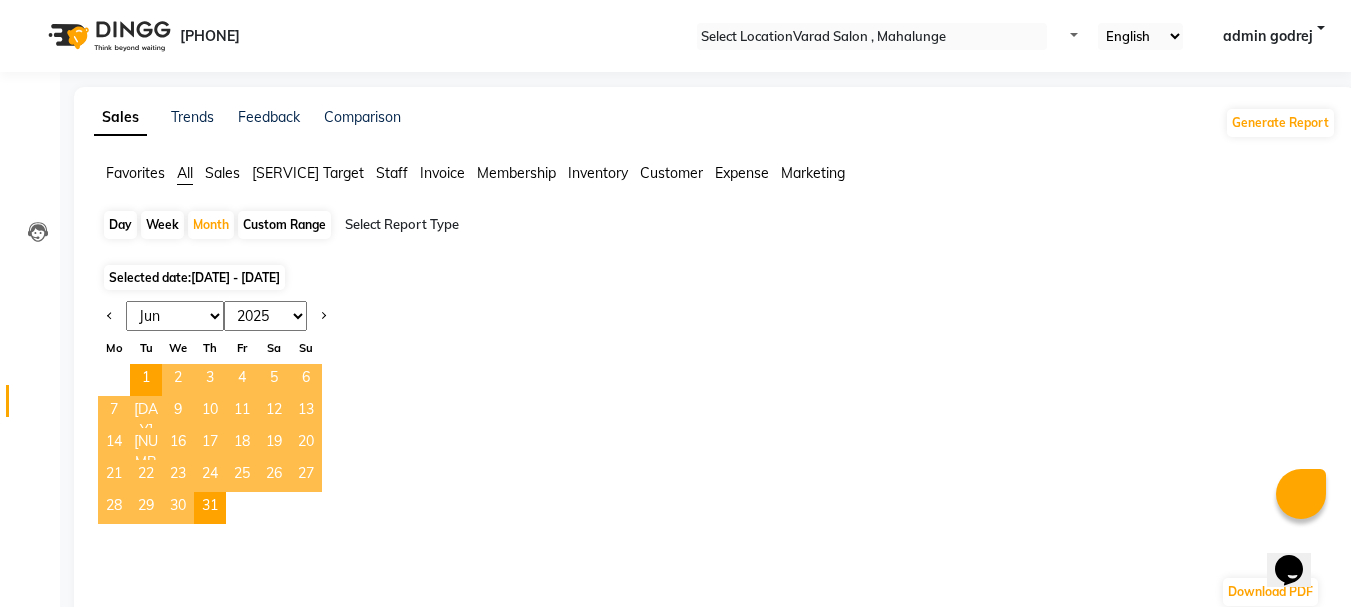 drag, startPoint x: 193, startPoint y: 303, endPoint x: 210, endPoint y: 136, distance: 167.86304 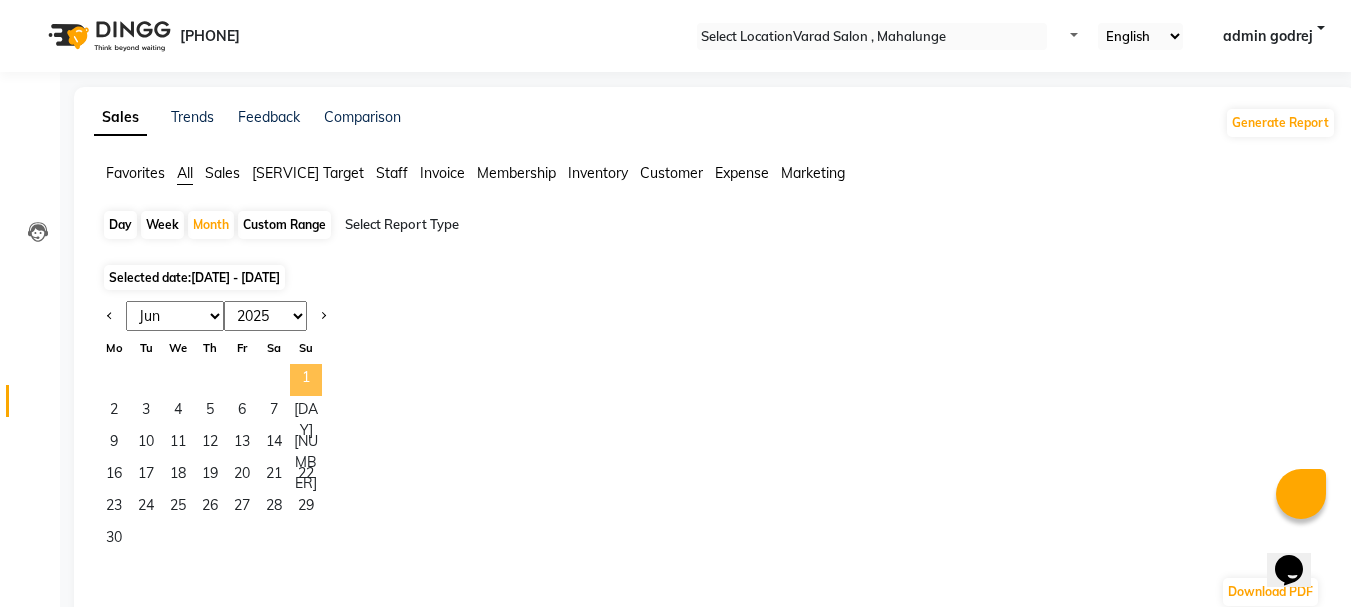click on "1" at bounding box center (306, 380) 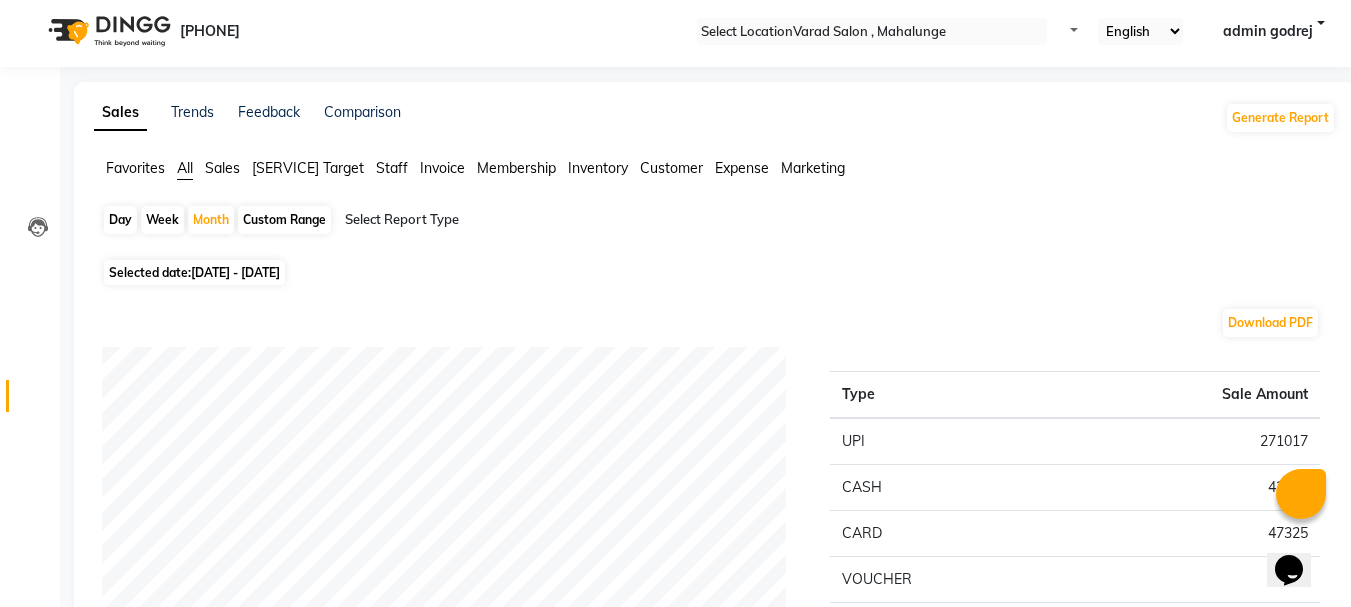 scroll, scrollTop: 0, scrollLeft: 0, axis: both 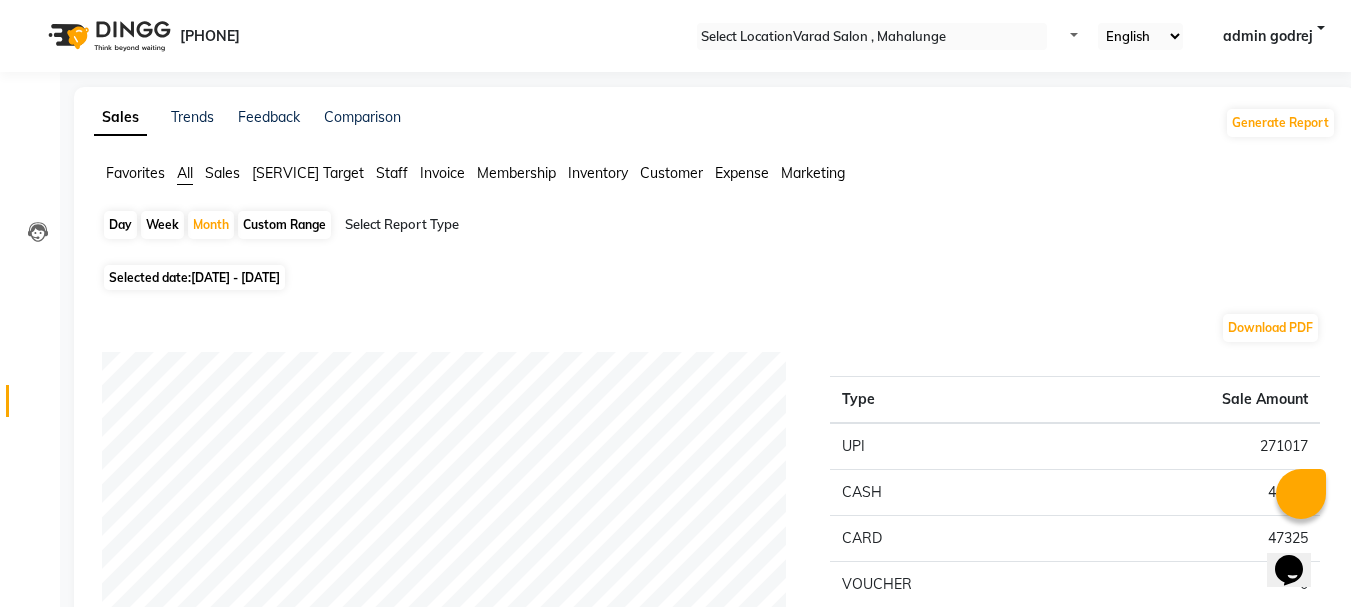 click on "Staff" at bounding box center [135, 173] 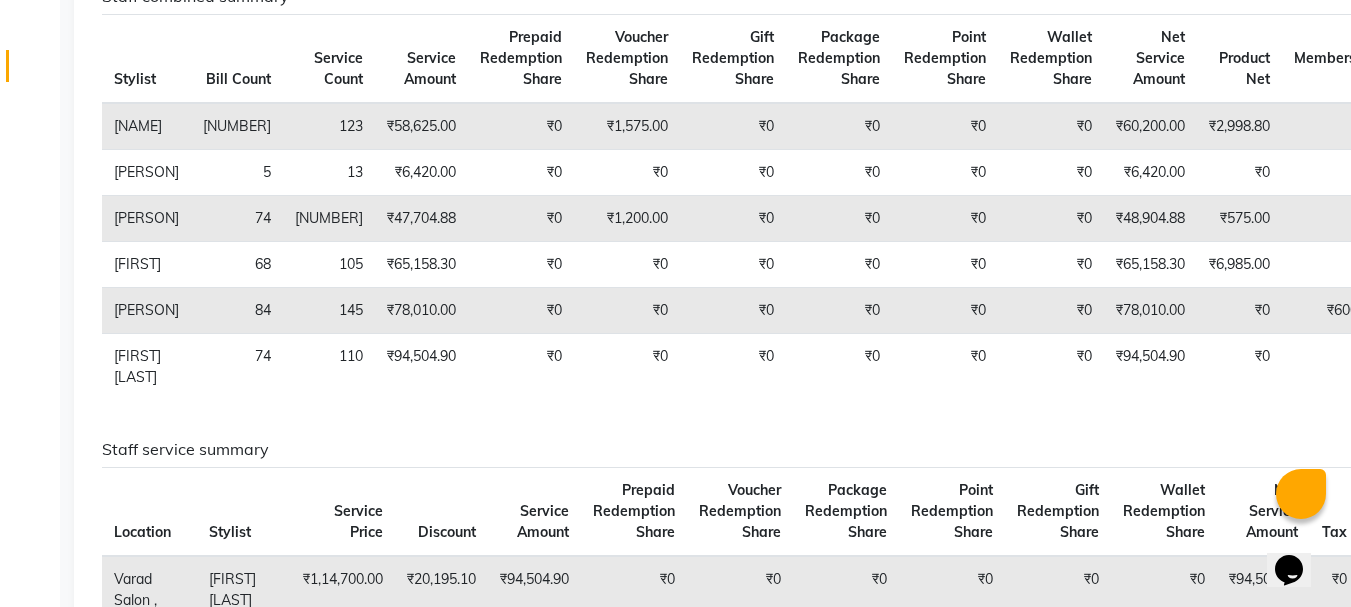 scroll, scrollTop: 300, scrollLeft: 0, axis: vertical 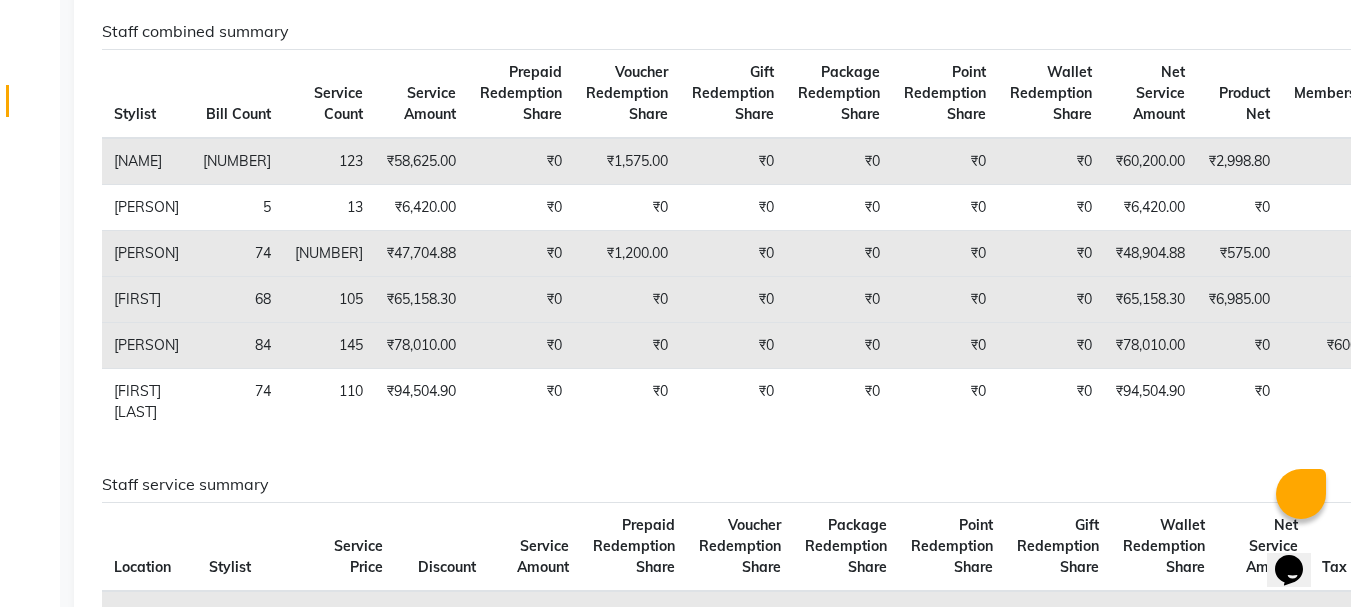 click on "₹65,158.30" at bounding box center [1150, 161] 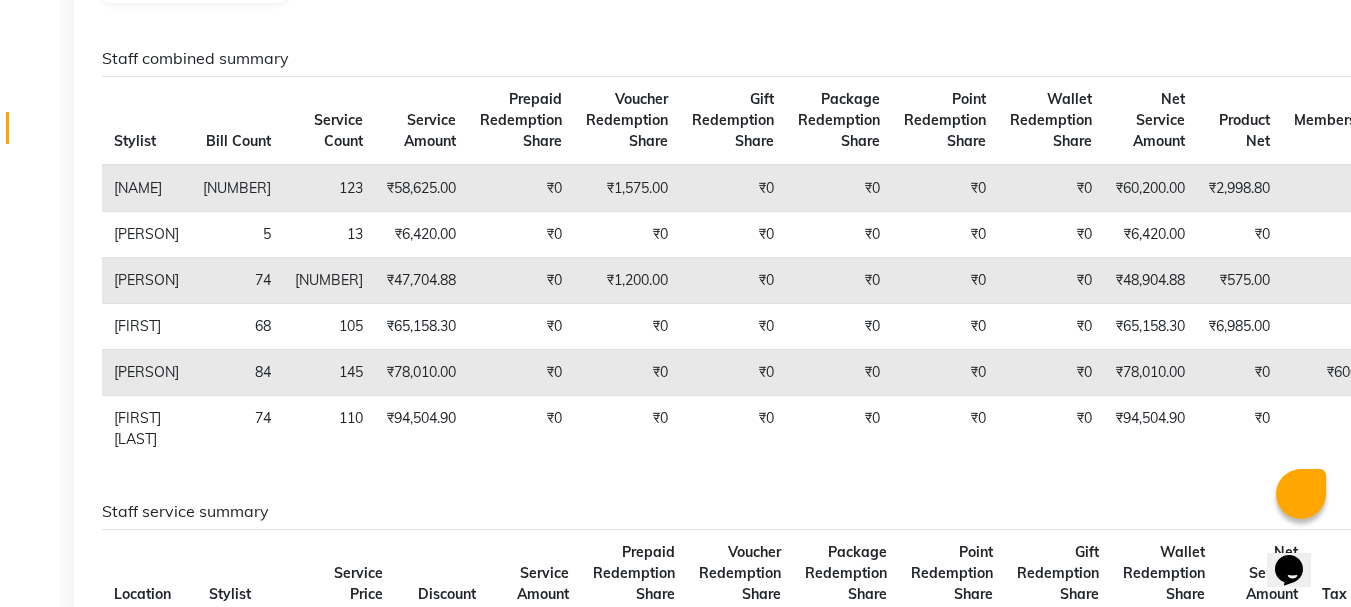 scroll, scrollTop: 100, scrollLeft: 0, axis: vertical 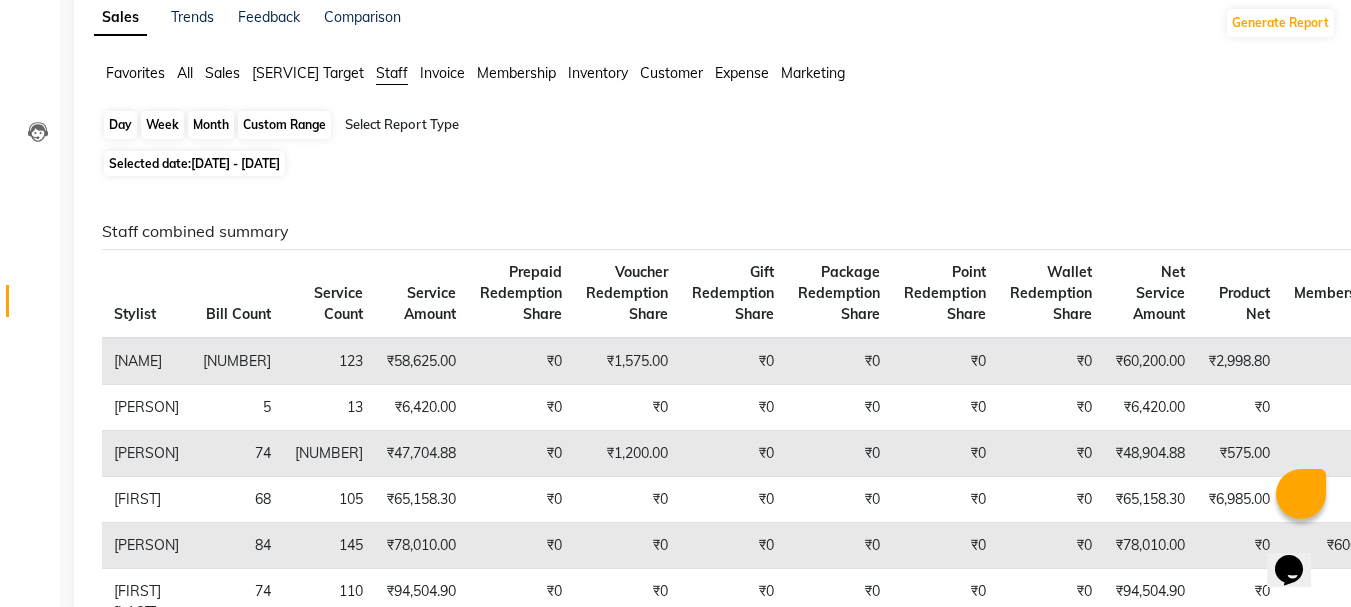 click on "Month" at bounding box center (211, 125) 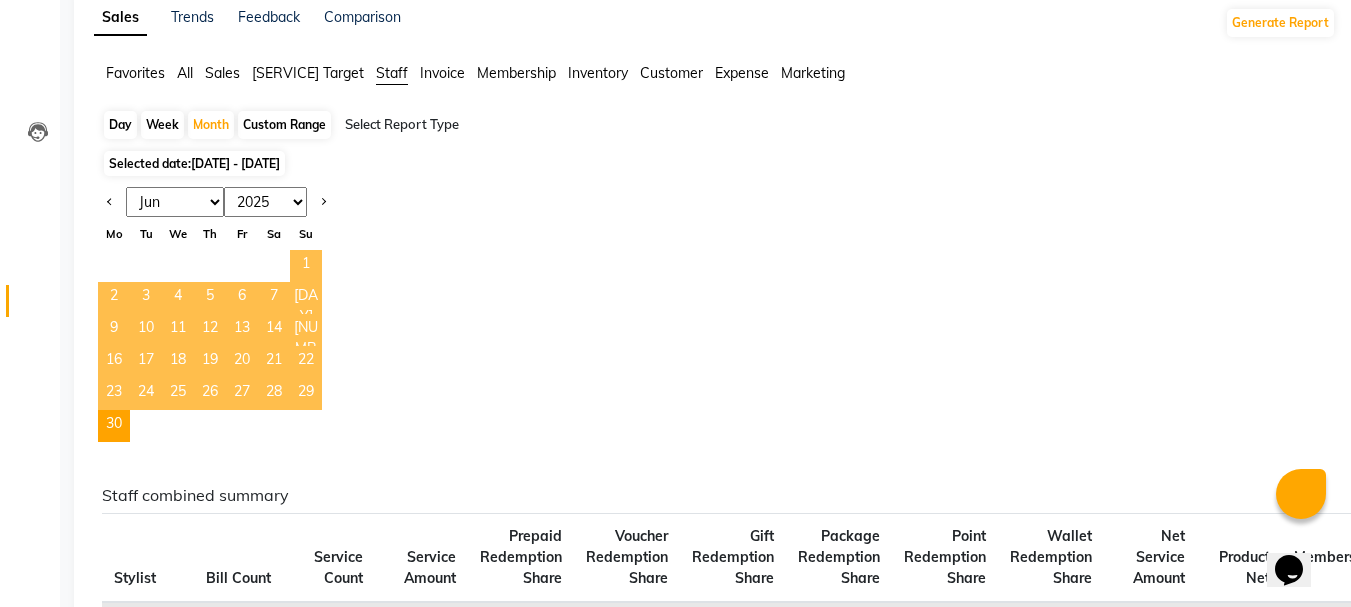 click on "1" at bounding box center [306, 266] 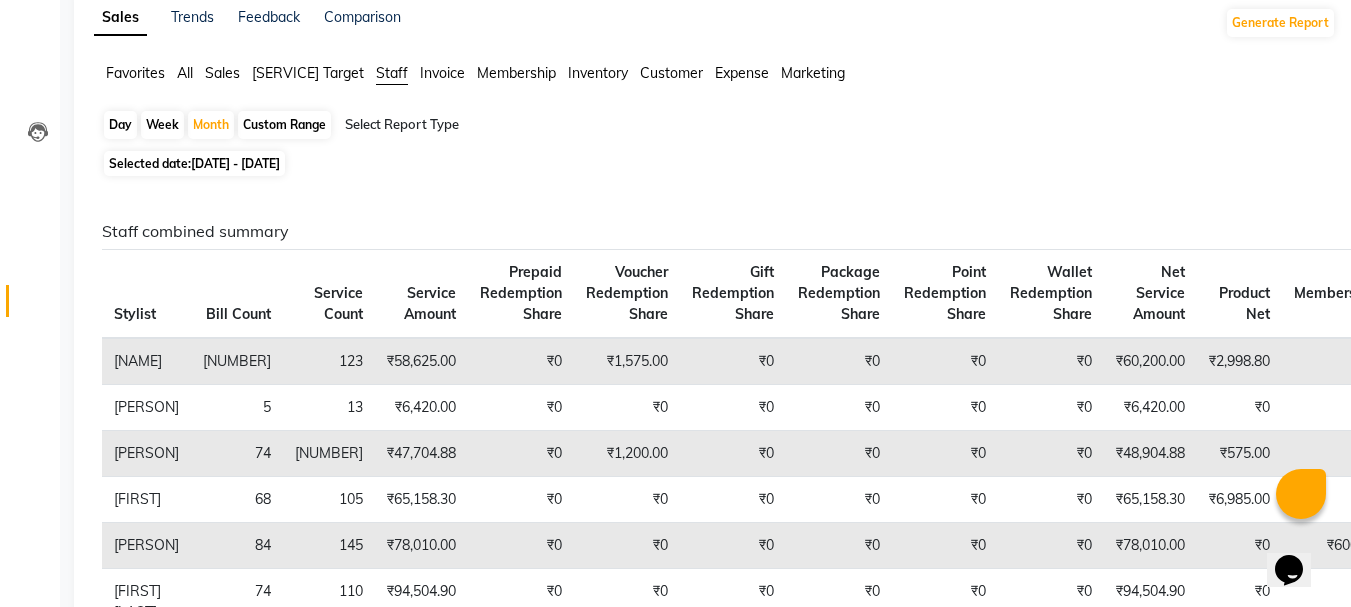scroll, scrollTop: 0, scrollLeft: 0, axis: both 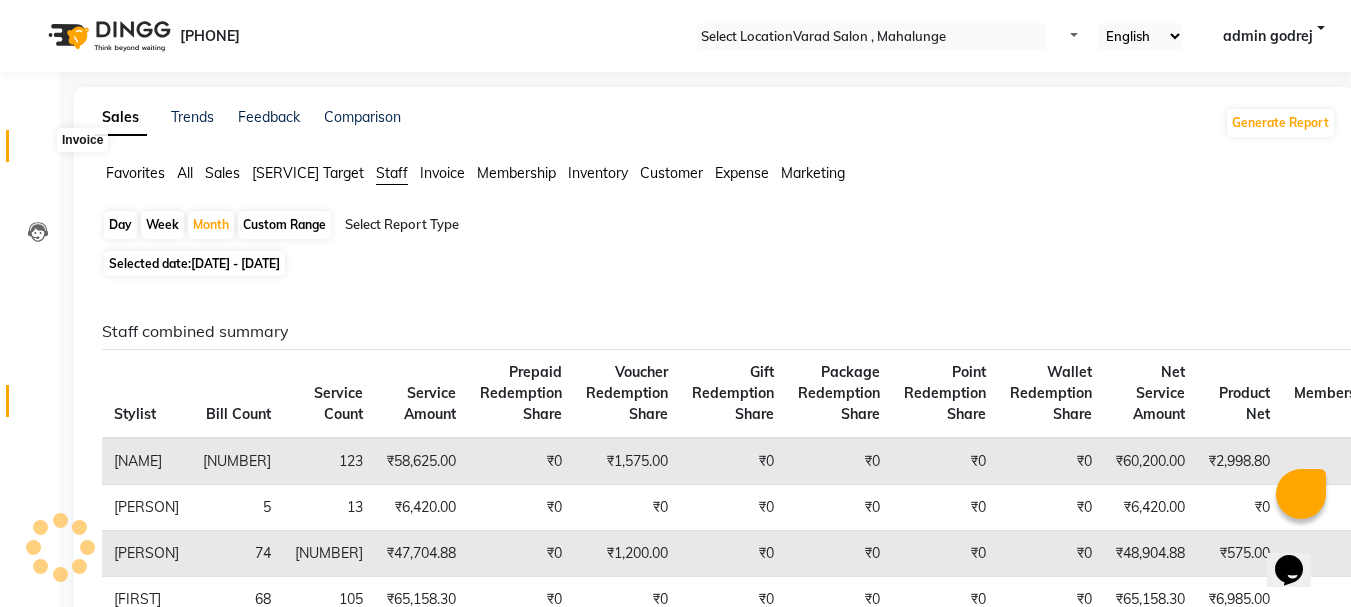 click at bounding box center (38, 151) 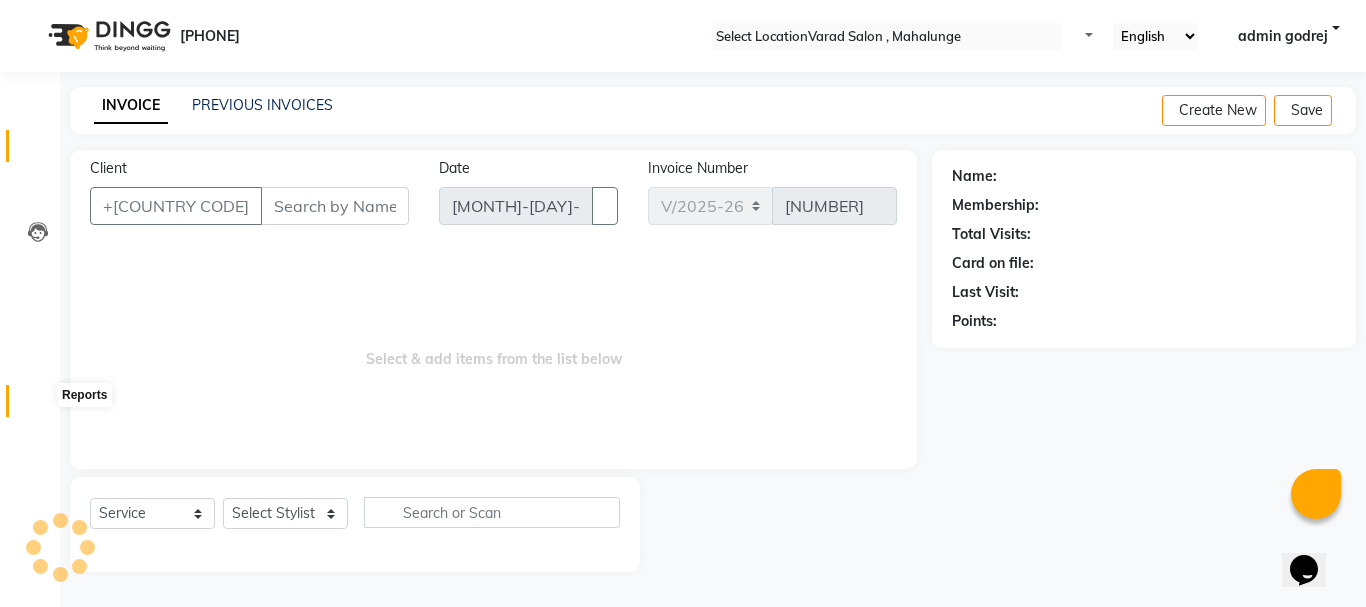 click at bounding box center [38, 406] 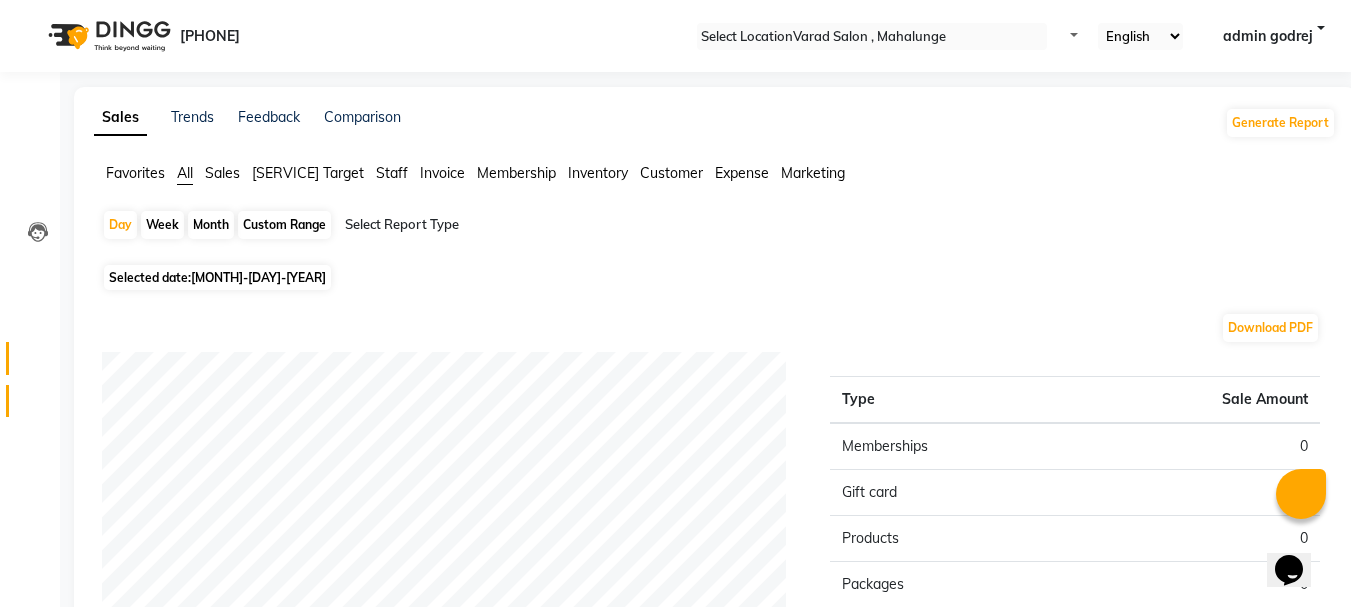click on "Staff" at bounding box center (30, 358) 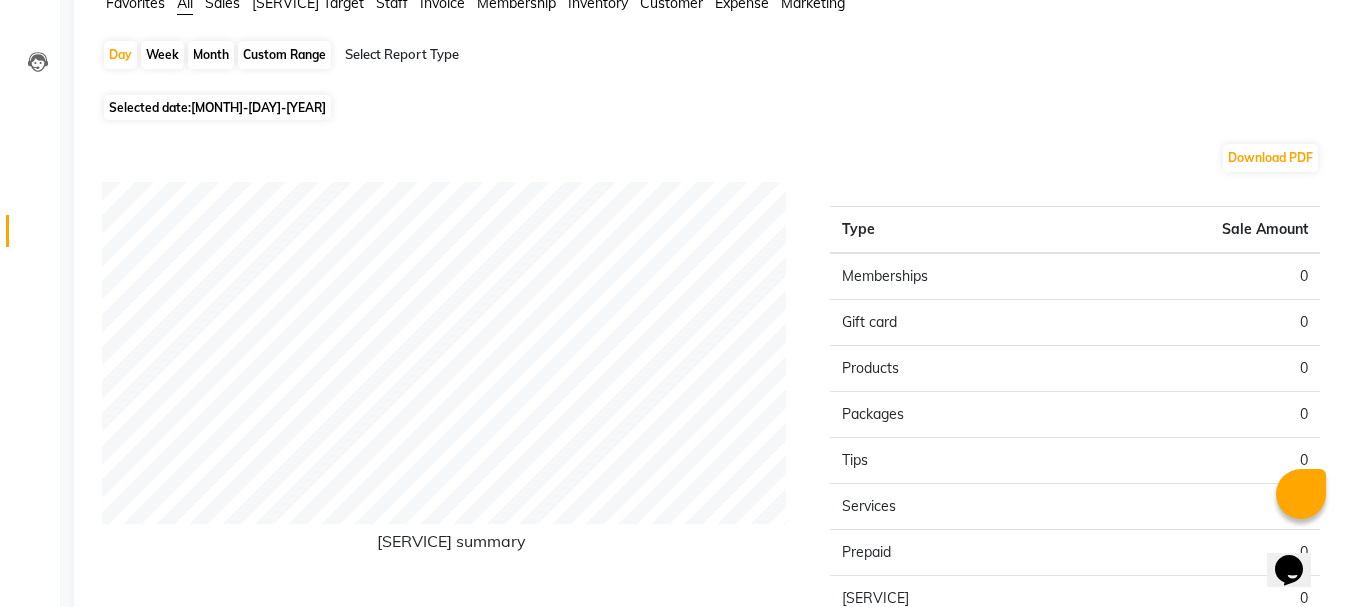 scroll, scrollTop: 0, scrollLeft: 0, axis: both 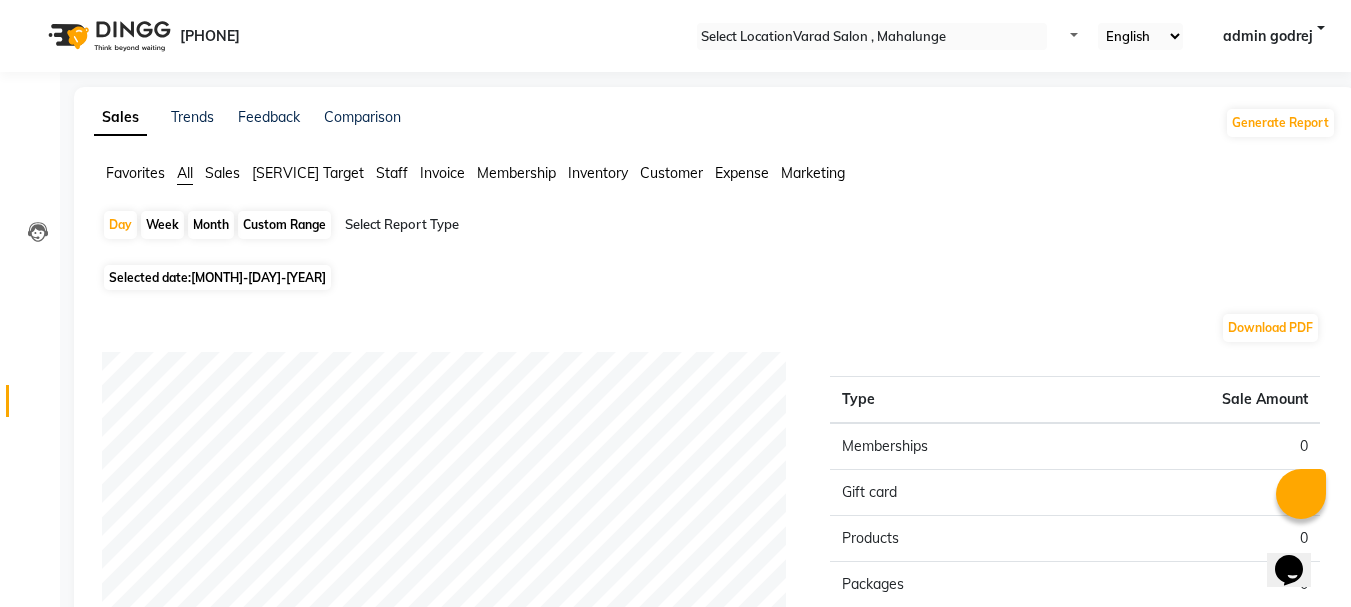 click on "Month" at bounding box center (211, 225) 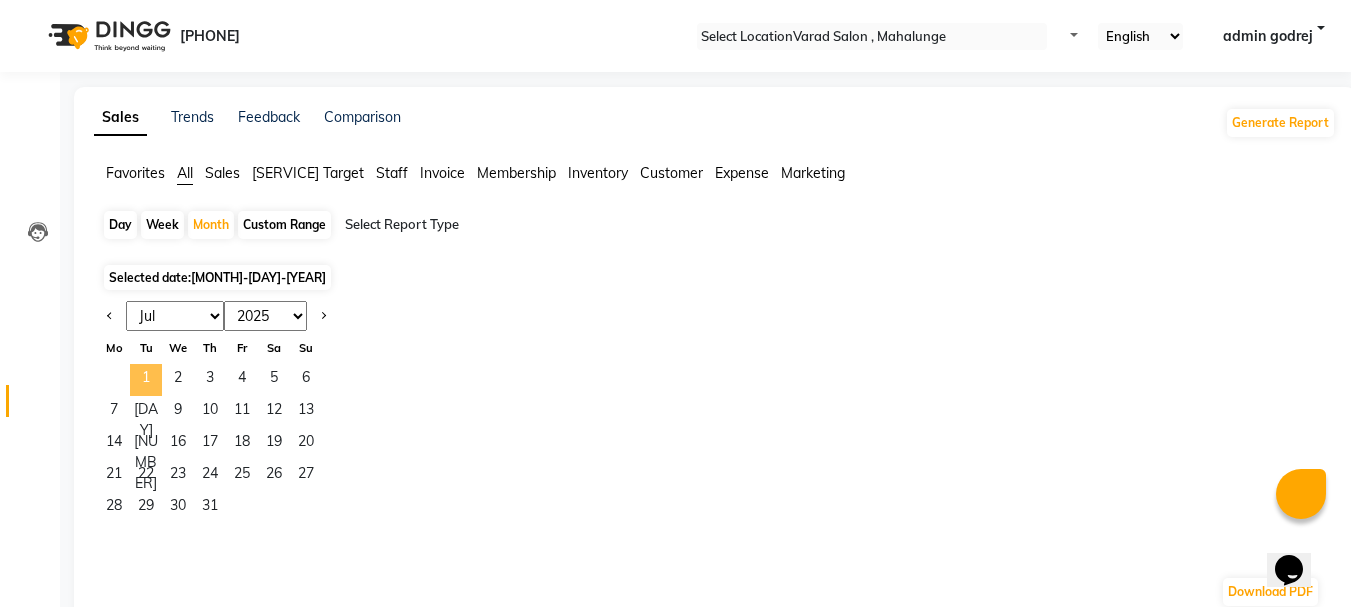 click on "1" at bounding box center (146, 380) 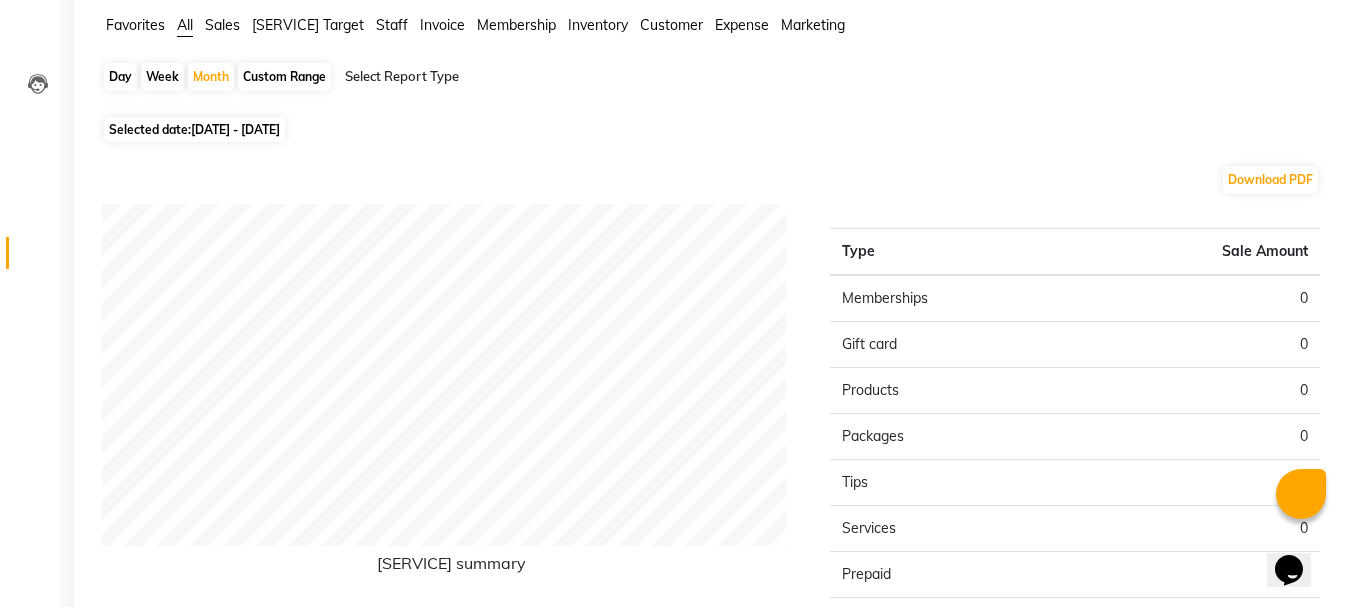 scroll, scrollTop: 0, scrollLeft: 0, axis: both 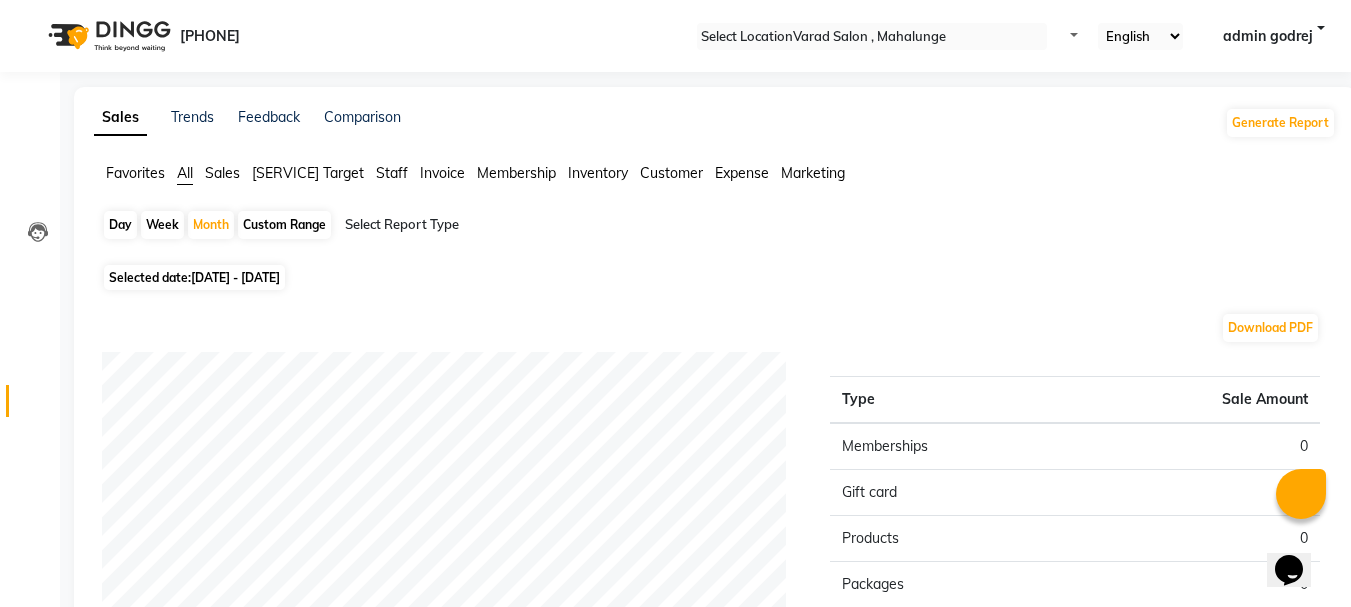 click on "[DATE] - [DATE]" at bounding box center (235, 277) 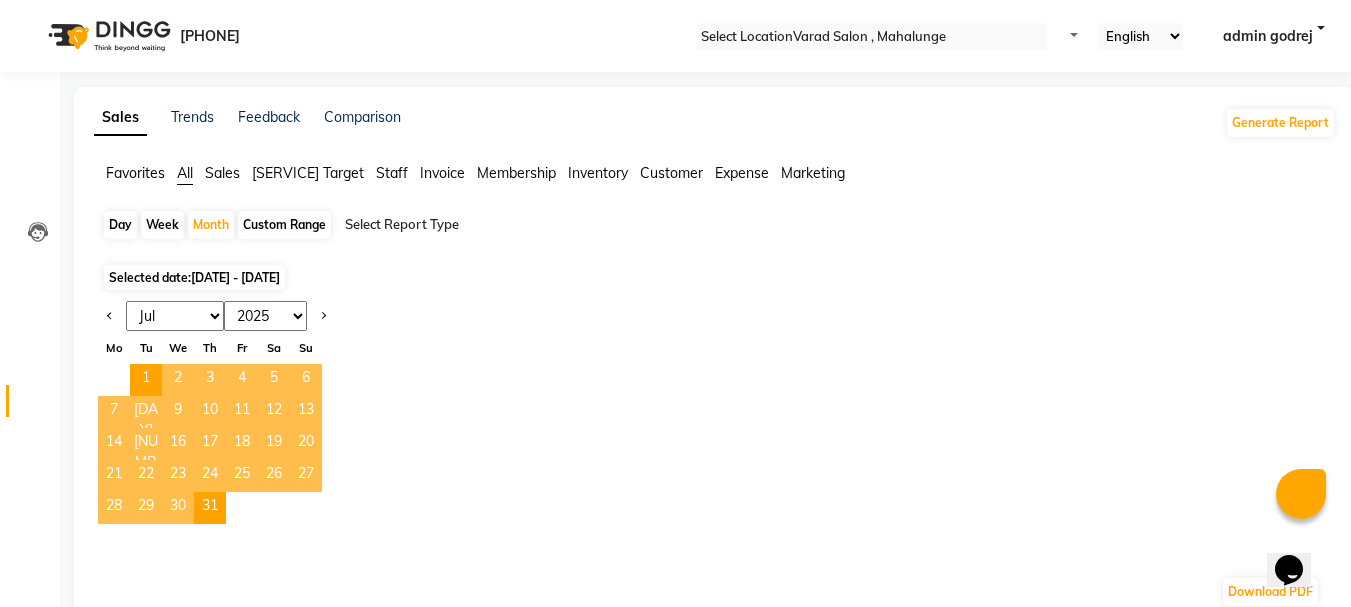 click on "[MONTHS]" at bounding box center (175, 316) 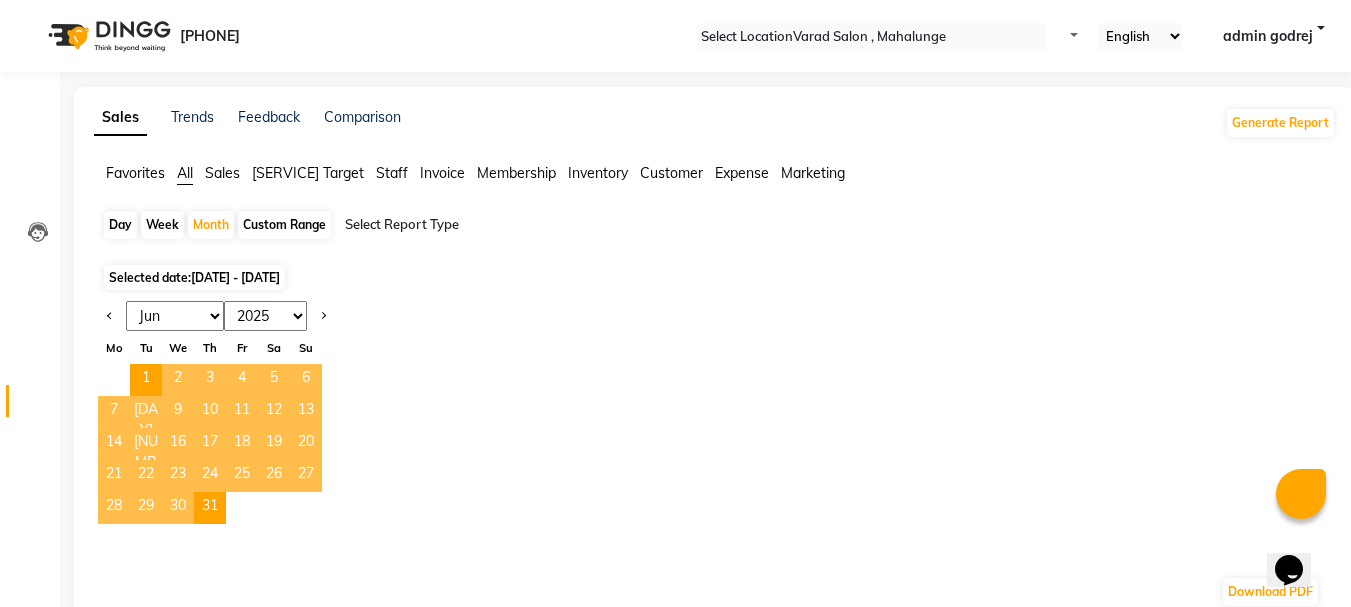 click on "[MONTHS]" at bounding box center (175, 316) 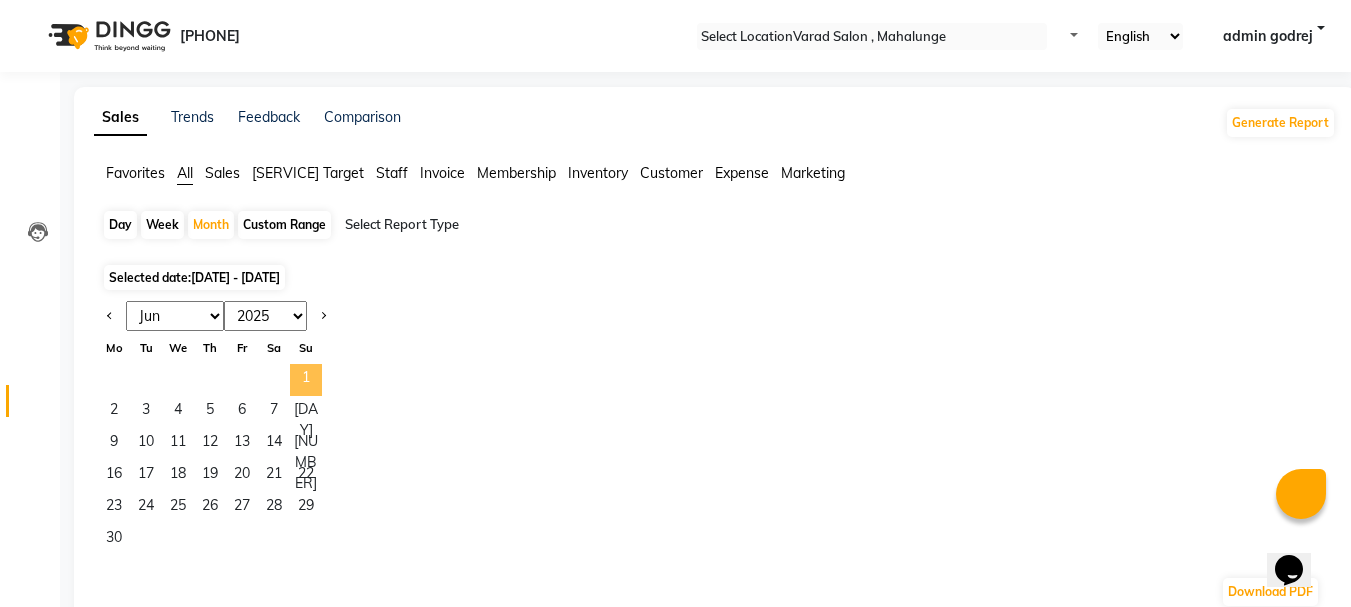 click on "1" at bounding box center [306, 380] 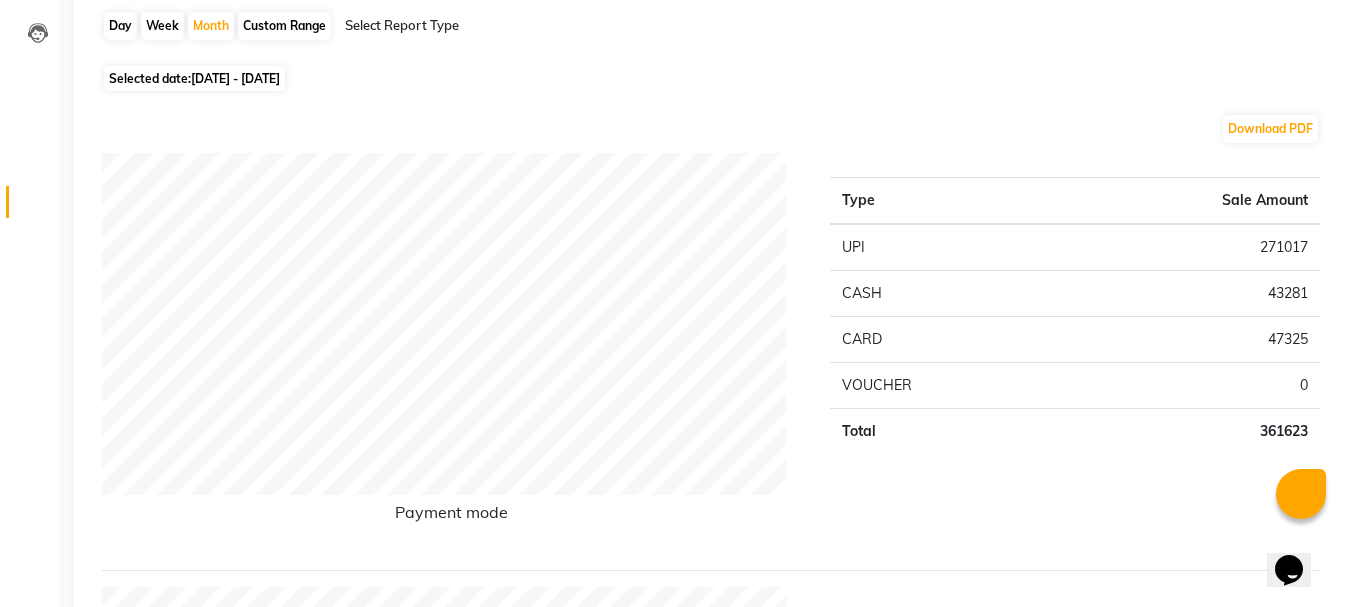 scroll, scrollTop: 100, scrollLeft: 0, axis: vertical 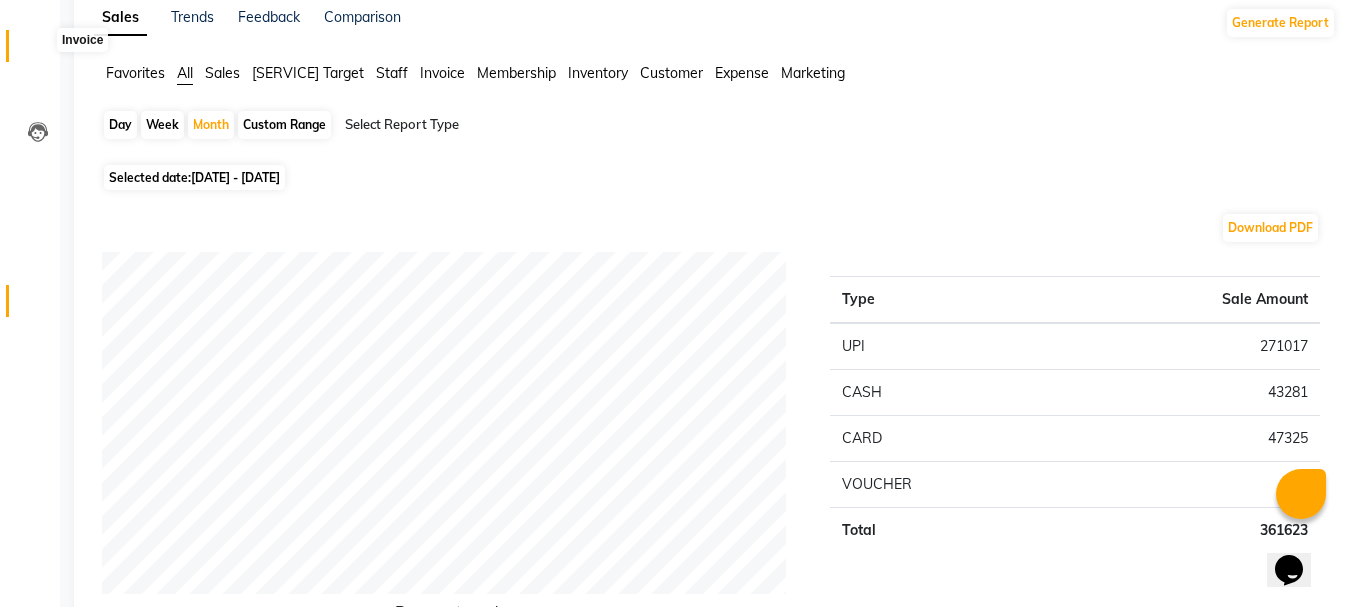 click at bounding box center [38, 51] 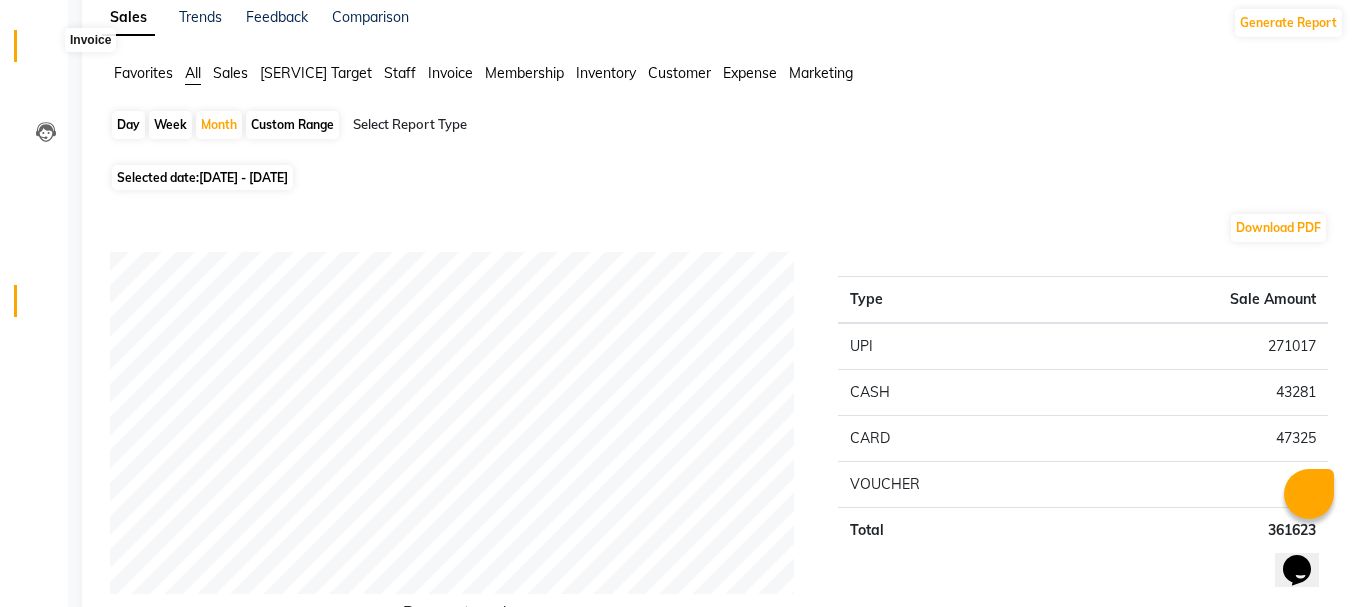 scroll, scrollTop: 0, scrollLeft: 0, axis: both 